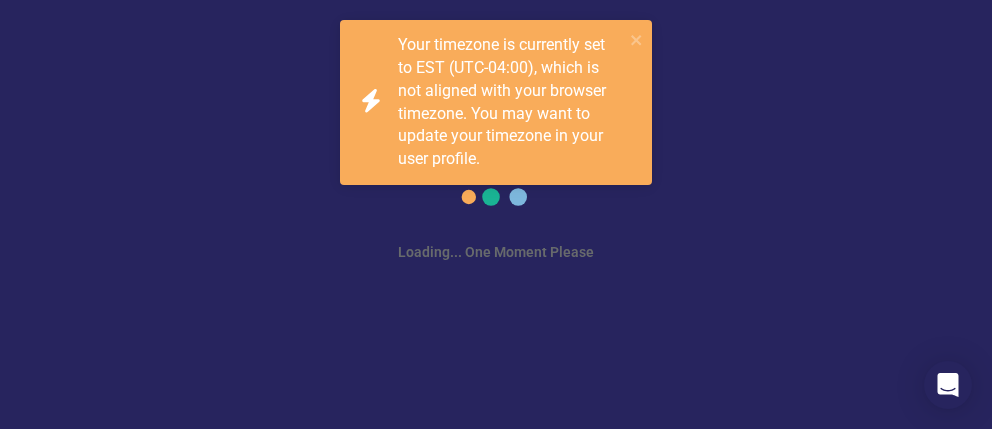 scroll, scrollTop: 0, scrollLeft: 0, axis: both 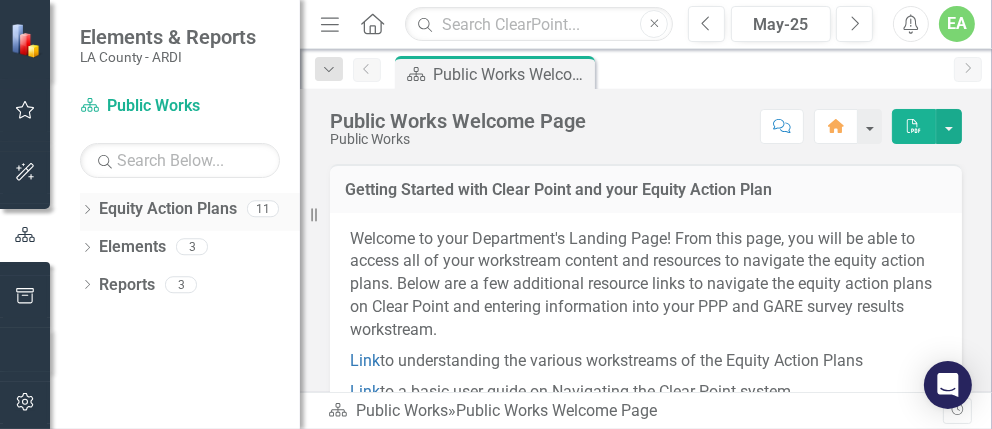 click on "Dropdown" 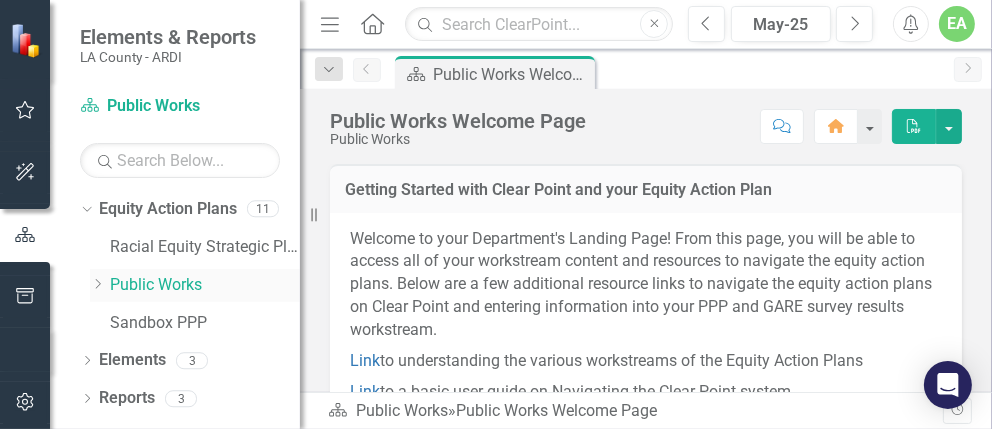 click on "Public Works" at bounding box center [205, 285] 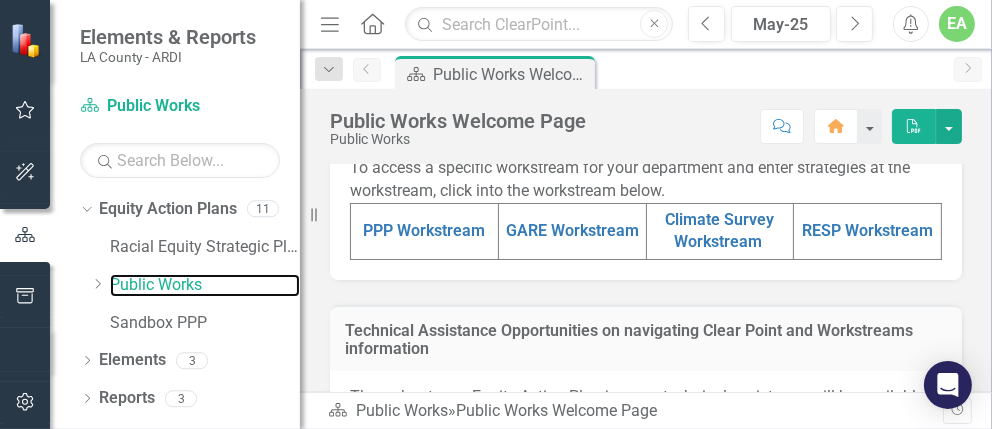 scroll, scrollTop: 1058, scrollLeft: 0, axis: vertical 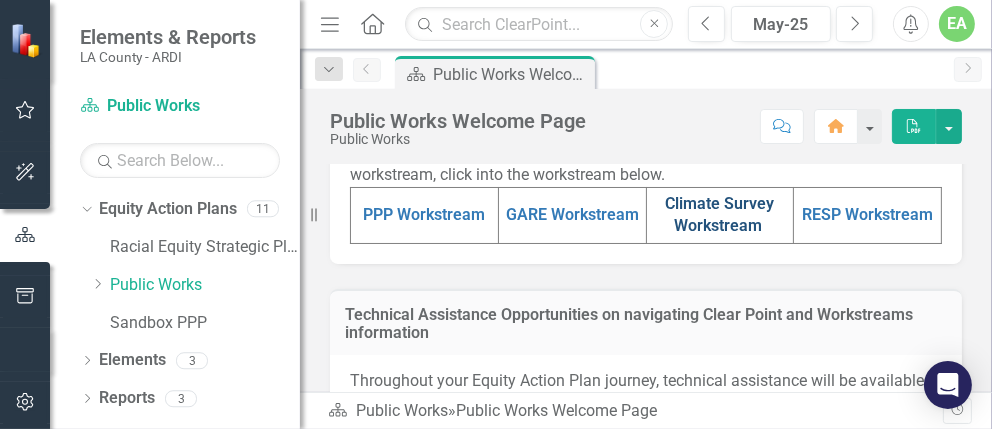 click on "Climate Survey Workstream" at bounding box center (719, 215) 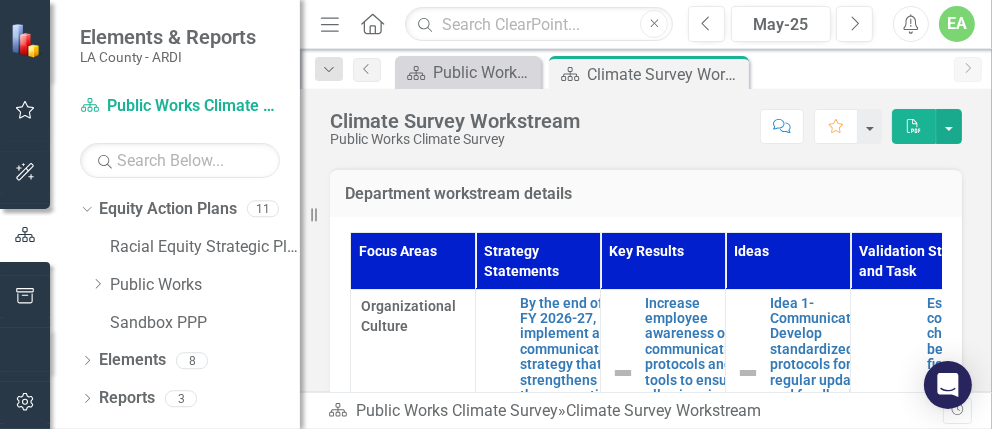 scroll, scrollTop: 791, scrollLeft: 0, axis: vertical 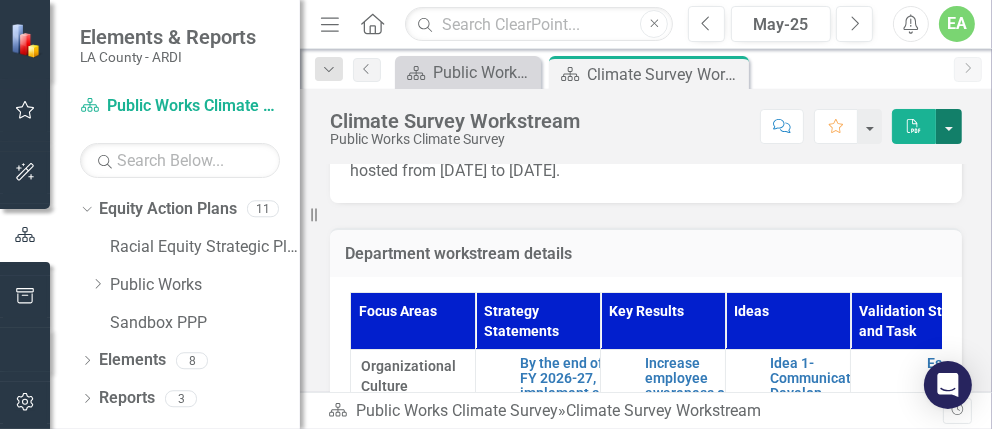 click at bounding box center [949, 126] 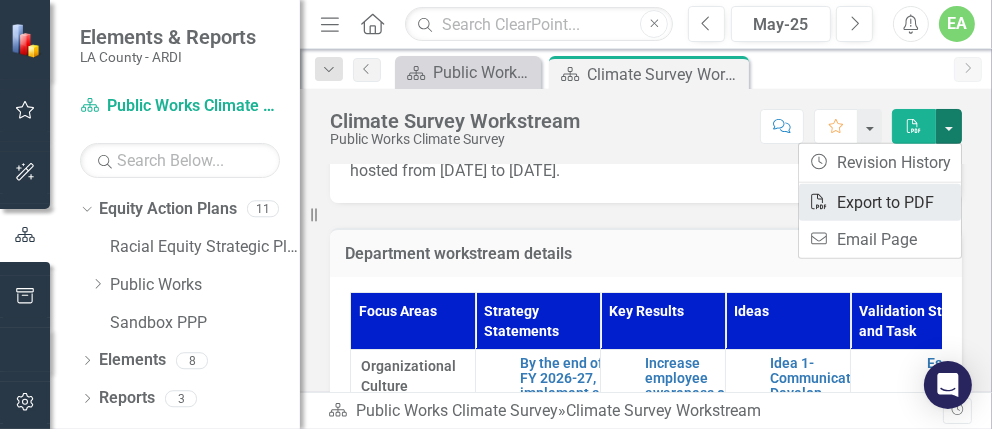 click on "PDF Export to PDF" at bounding box center (880, 202) 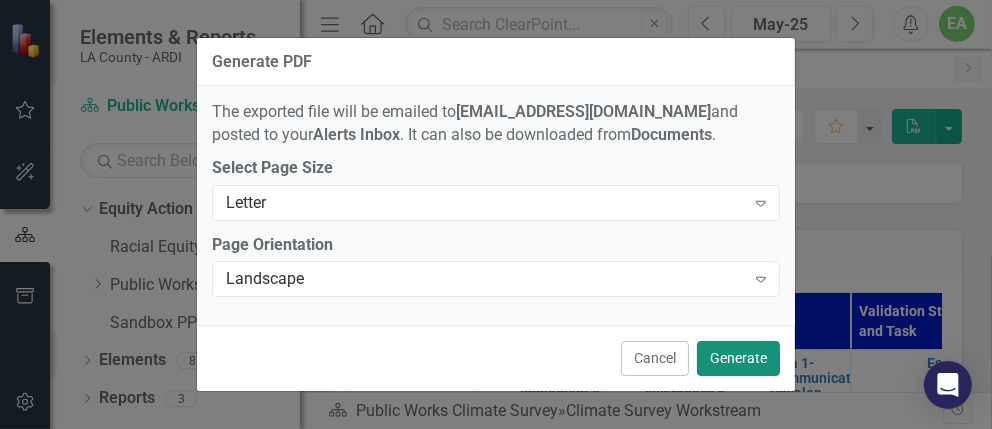 click on "Generate" at bounding box center (738, 358) 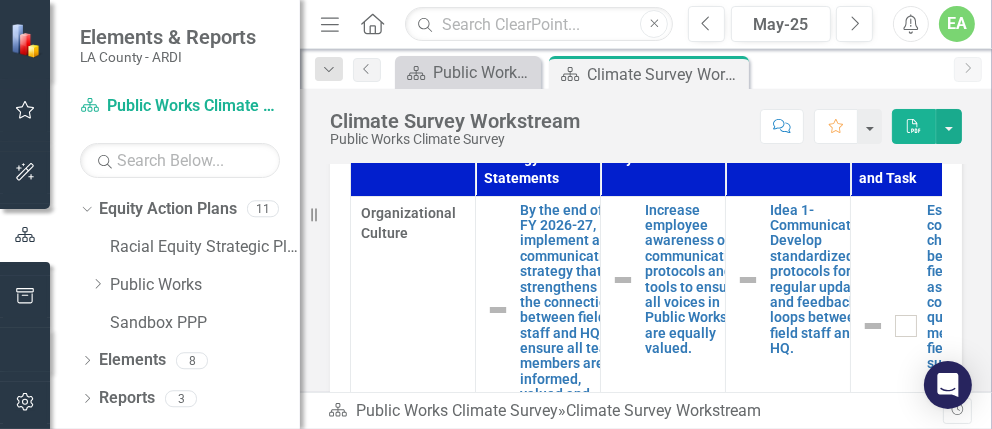 scroll, scrollTop: 950, scrollLeft: 0, axis: vertical 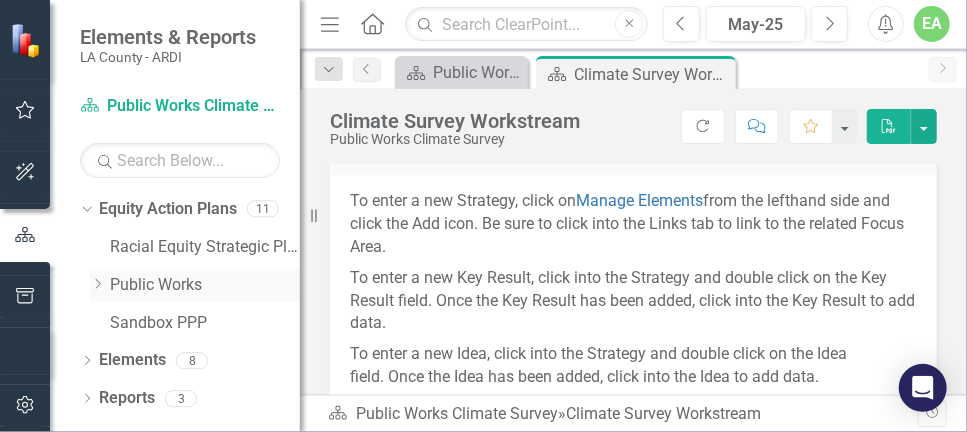 click on "Public Works" at bounding box center [205, 285] 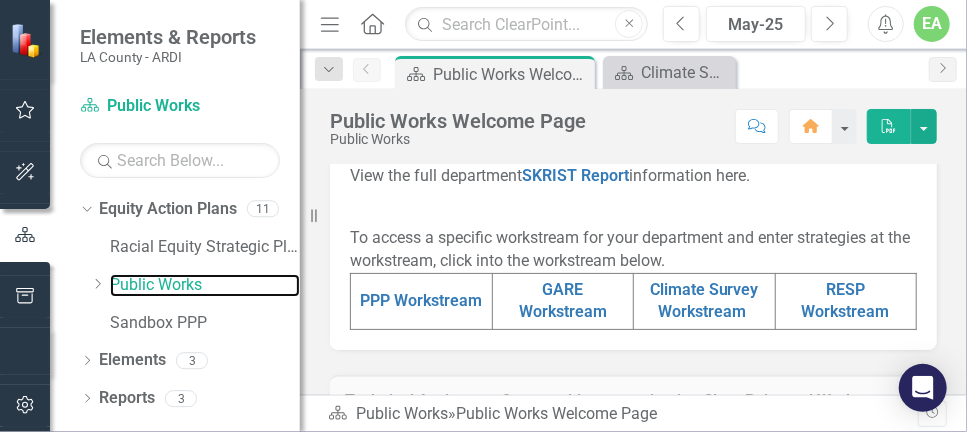 scroll, scrollTop: 1000, scrollLeft: 0, axis: vertical 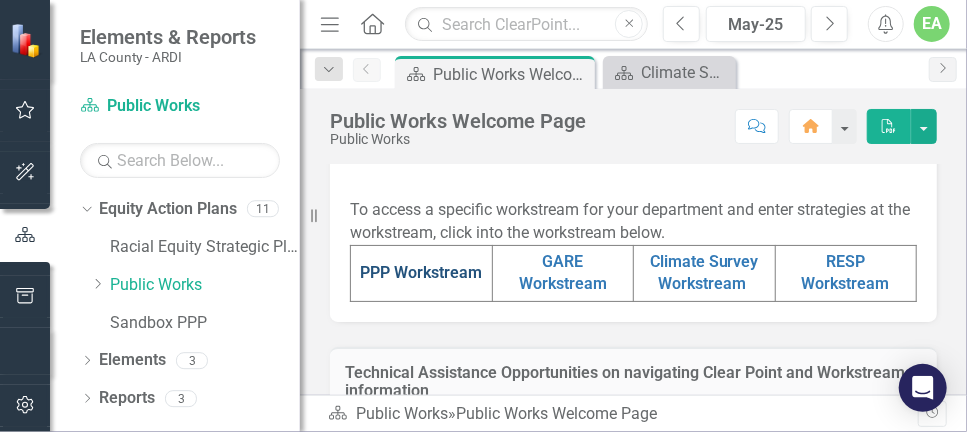 click on "PPP Workstream" at bounding box center (421, 272) 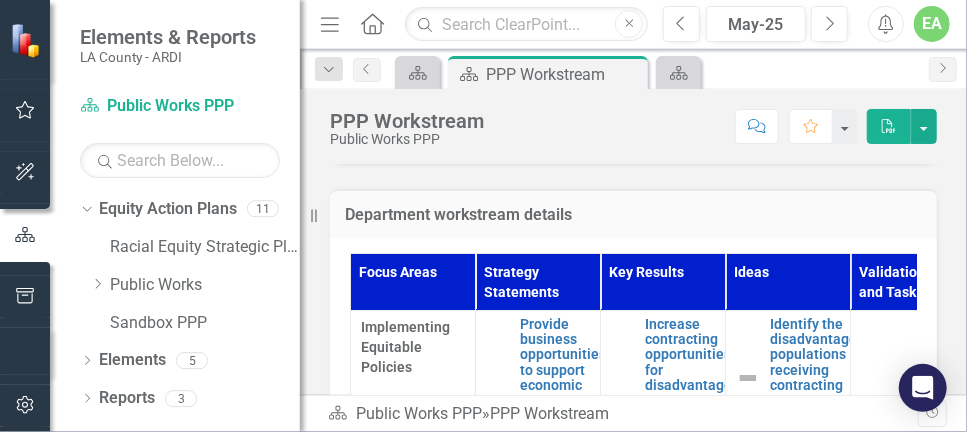 scroll, scrollTop: 799, scrollLeft: 0, axis: vertical 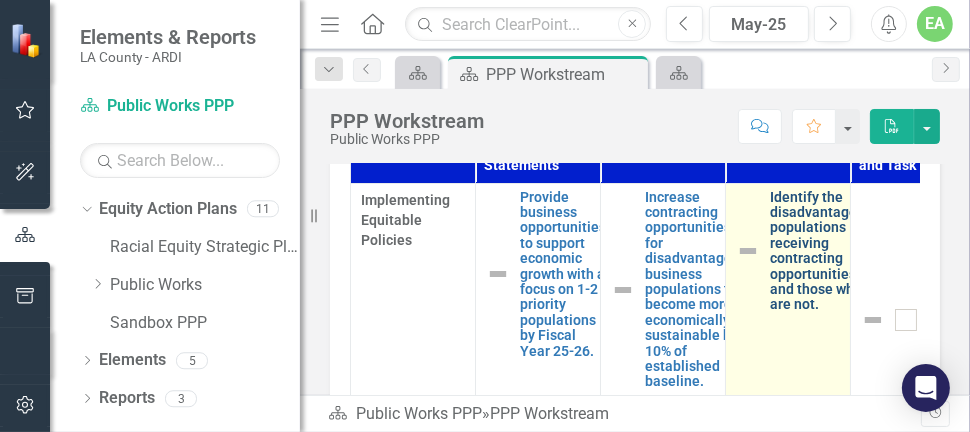 click on "Identify the disadvantaged populations receiving contracting opportunities and those who are not." at bounding box center (817, 251) 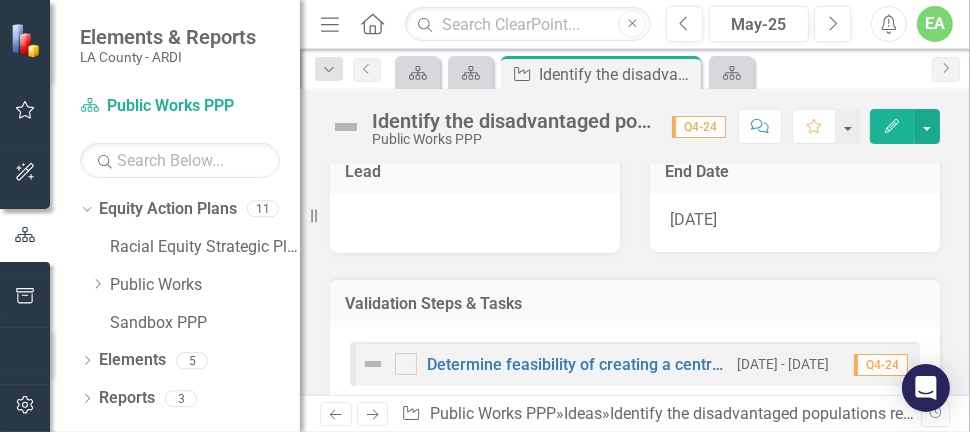 scroll, scrollTop: 218, scrollLeft: 0, axis: vertical 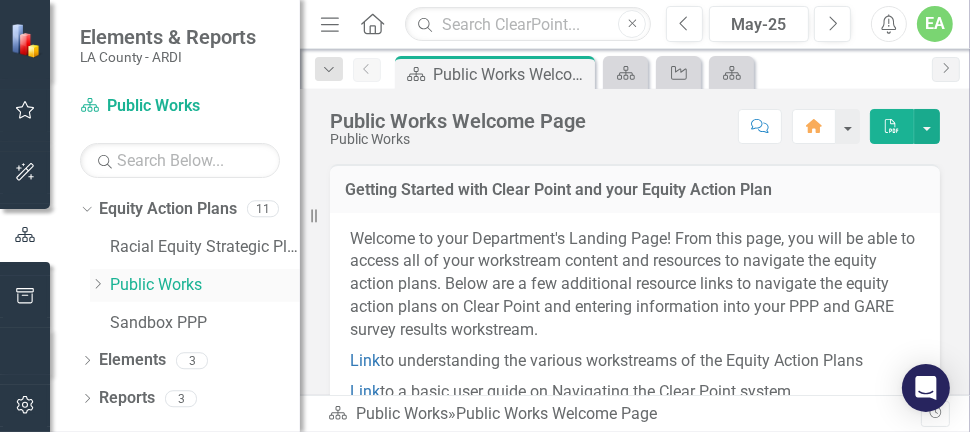 click on "Public Works" at bounding box center (205, 285) 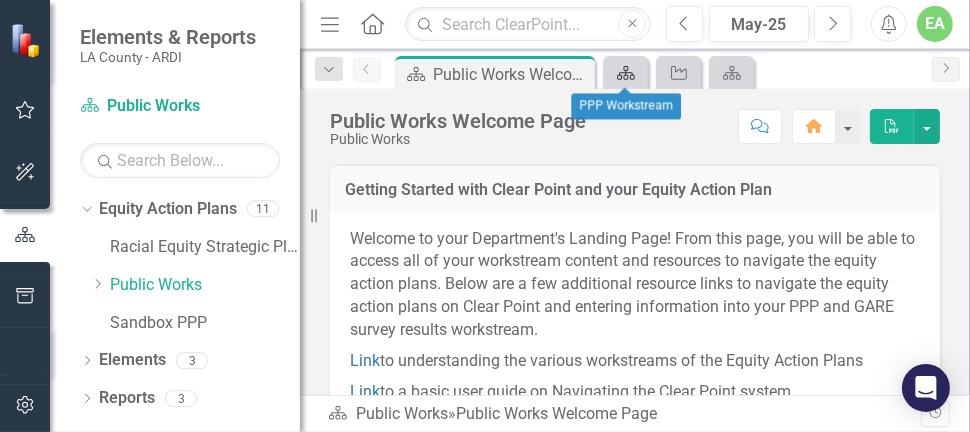 click 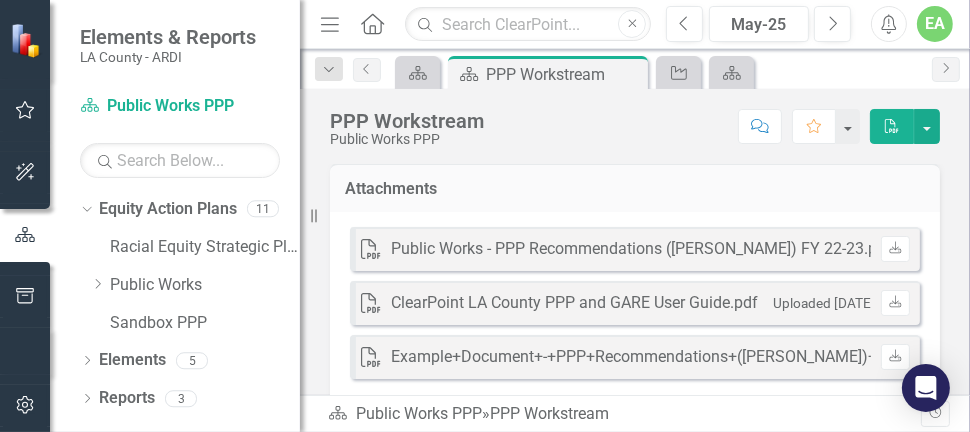 scroll, scrollTop: 0, scrollLeft: 0, axis: both 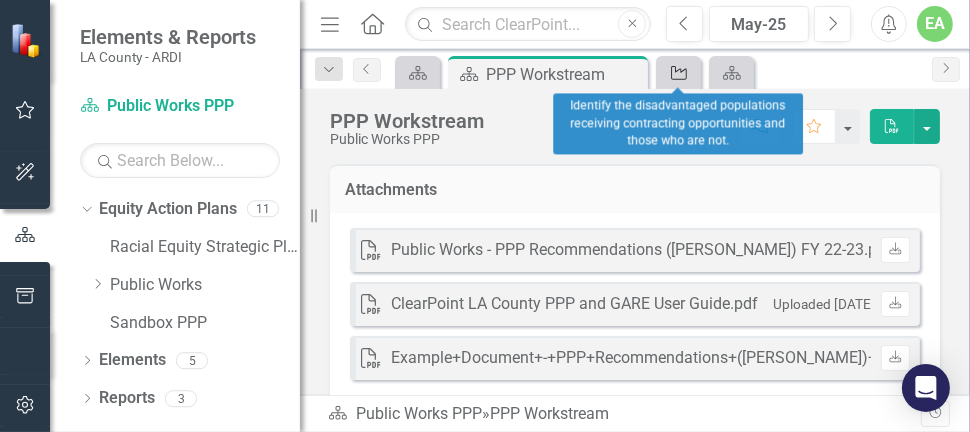 click on "Idea" 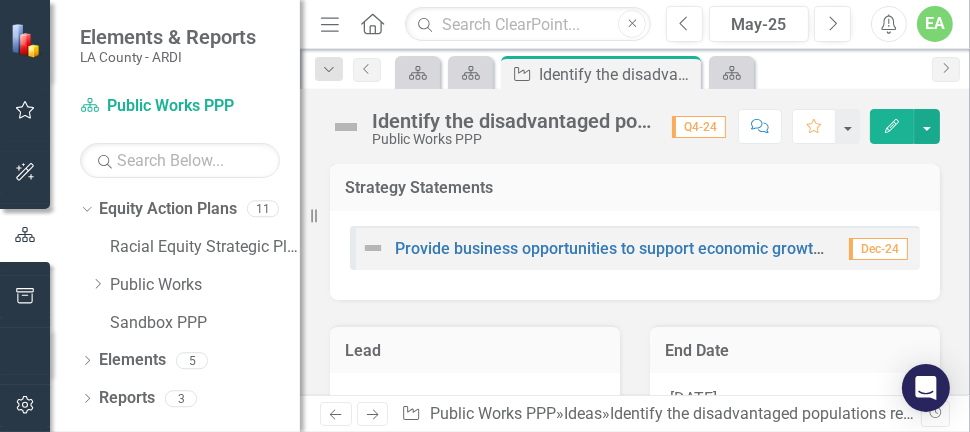 scroll, scrollTop: 0, scrollLeft: 0, axis: both 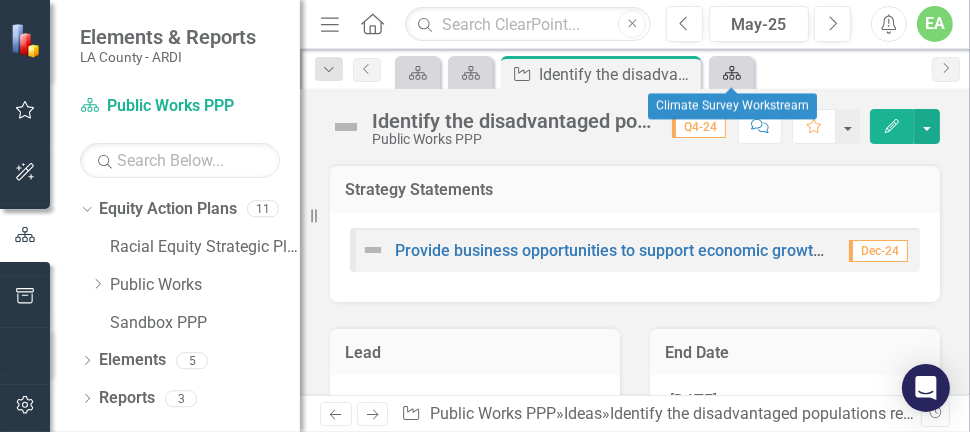 click on "Equity Action Plan" 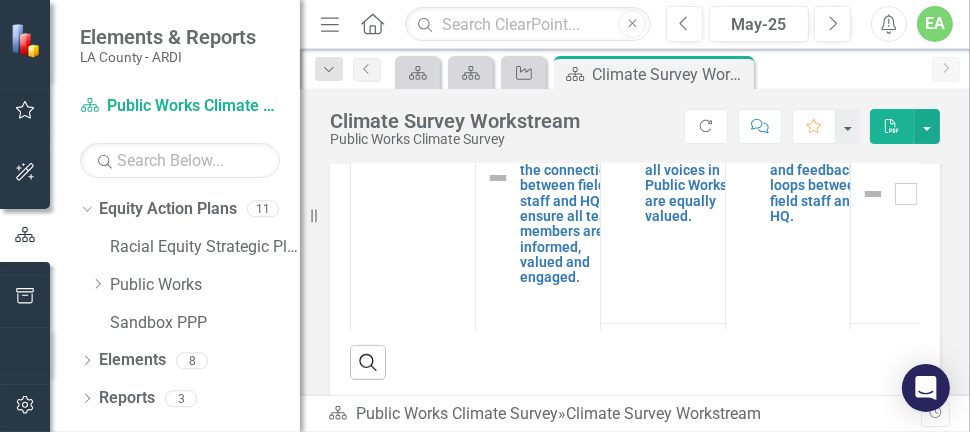 scroll, scrollTop: 1000, scrollLeft: 0, axis: vertical 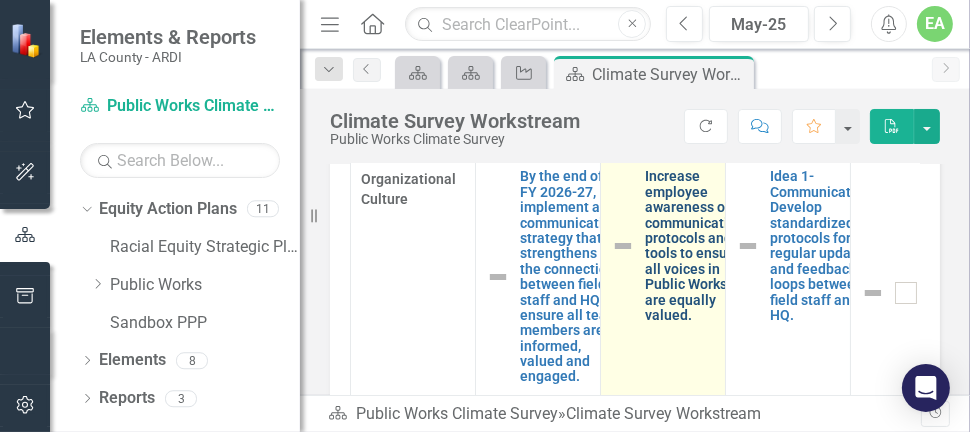 click on "Increase employee awareness of communication protocols and tools to ensure all voices in Public Works are equally valued." at bounding box center (694, 246) 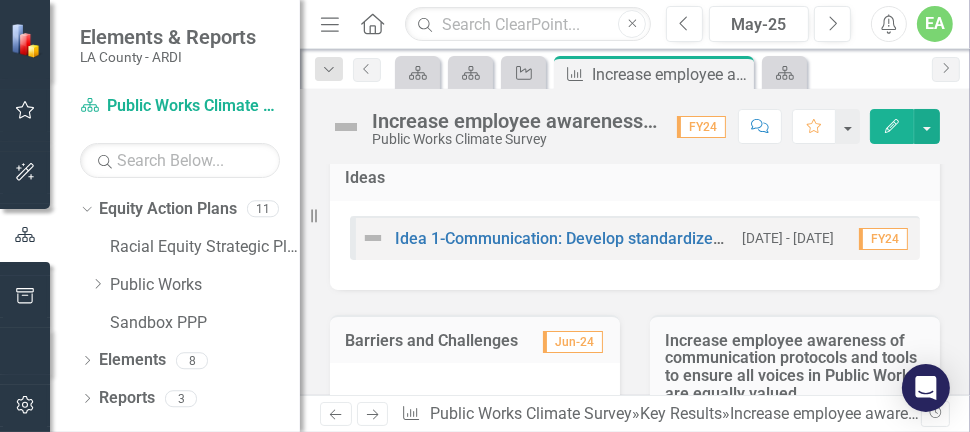 scroll, scrollTop: 0, scrollLeft: 0, axis: both 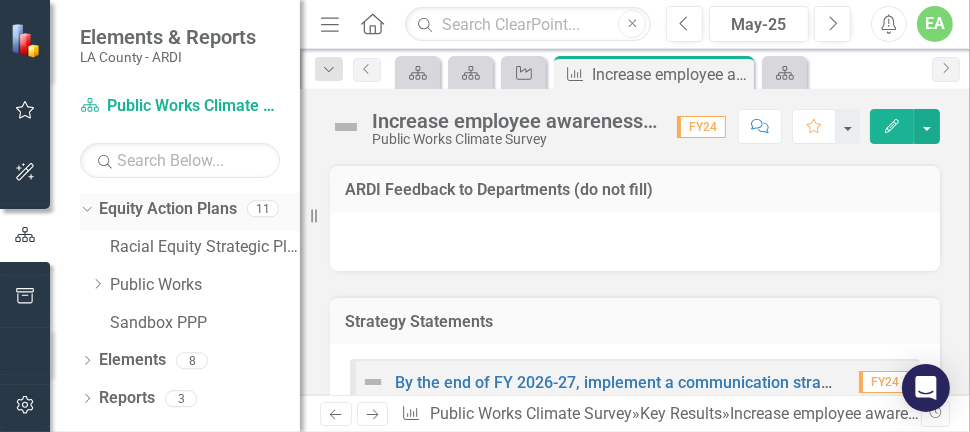 click on "Dropdown" 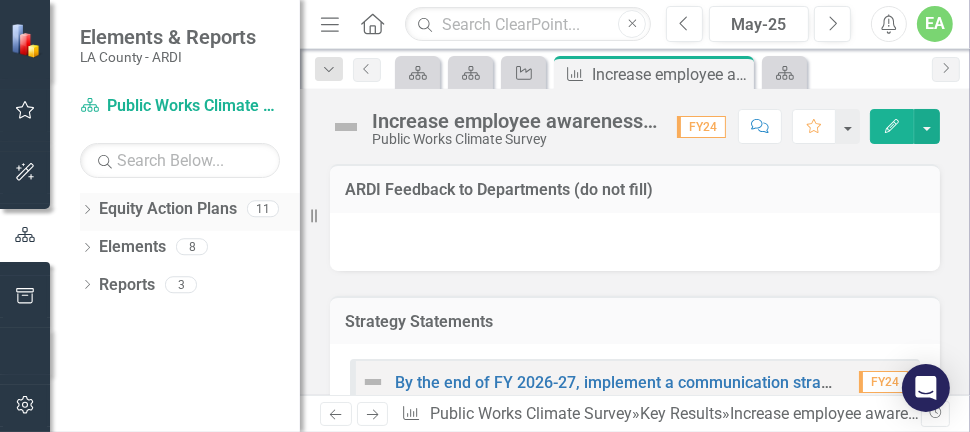 click on "Dropdown" 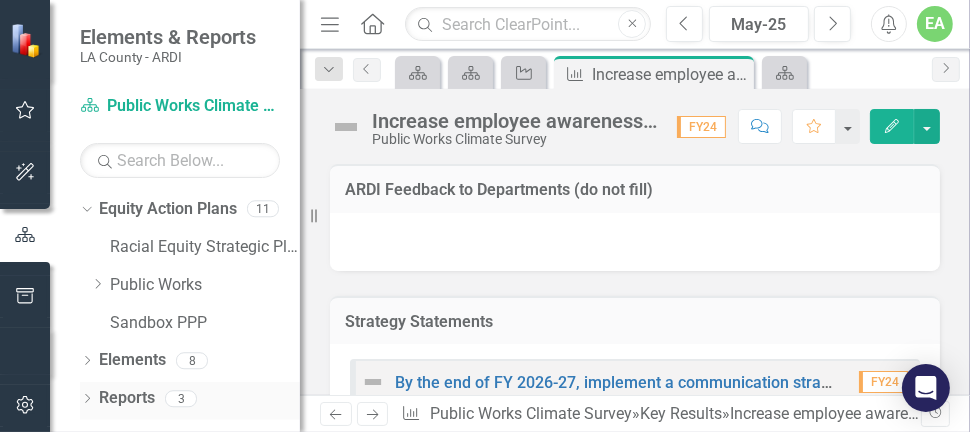 click on "Dropdown" 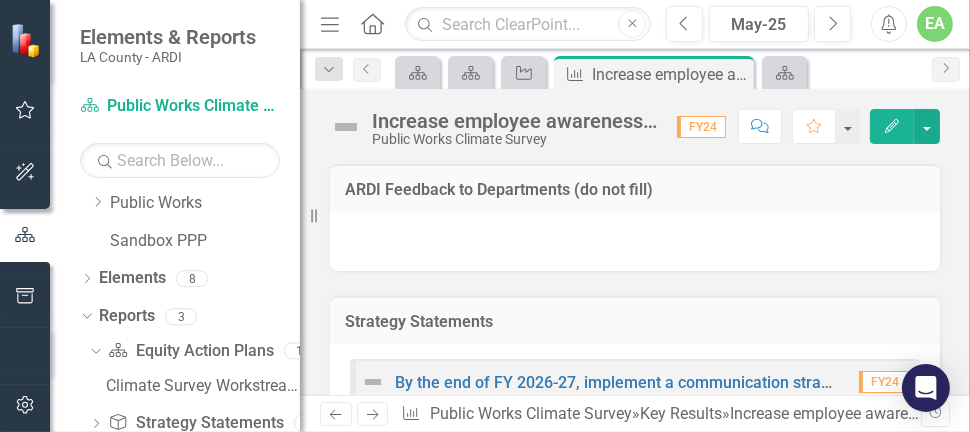 scroll, scrollTop: 199, scrollLeft: 0, axis: vertical 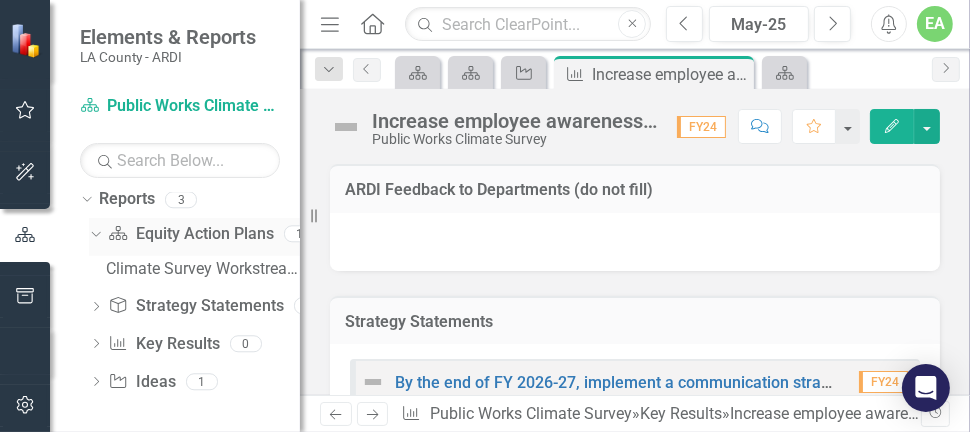 click on "Equity Action Plan Equity Action Plans" at bounding box center [190, 234] 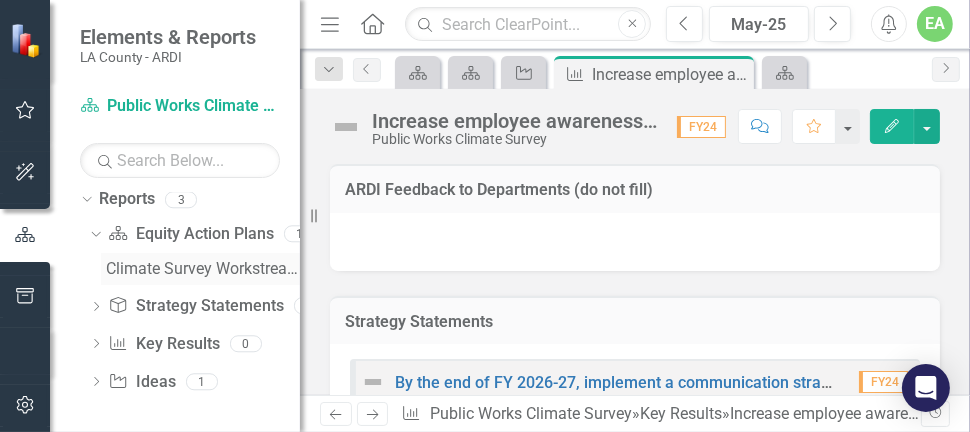 click on "Climate Survey Workstream" at bounding box center [203, 269] 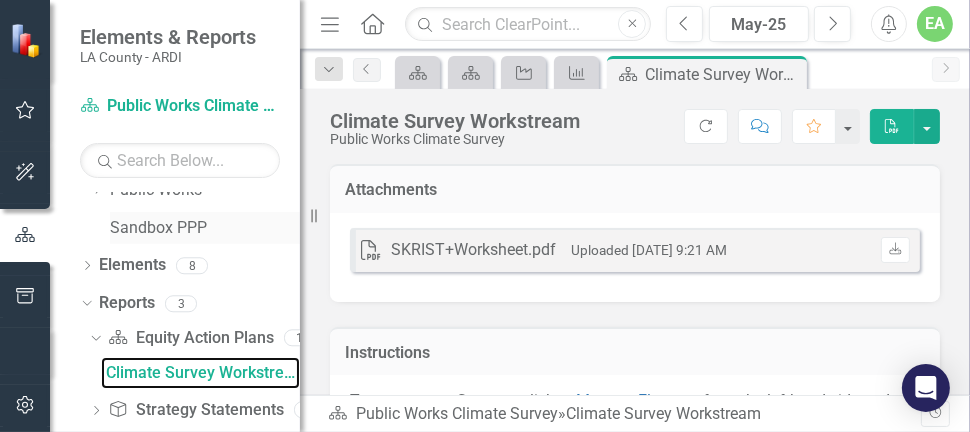 scroll, scrollTop: 50, scrollLeft: 0, axis: vertical 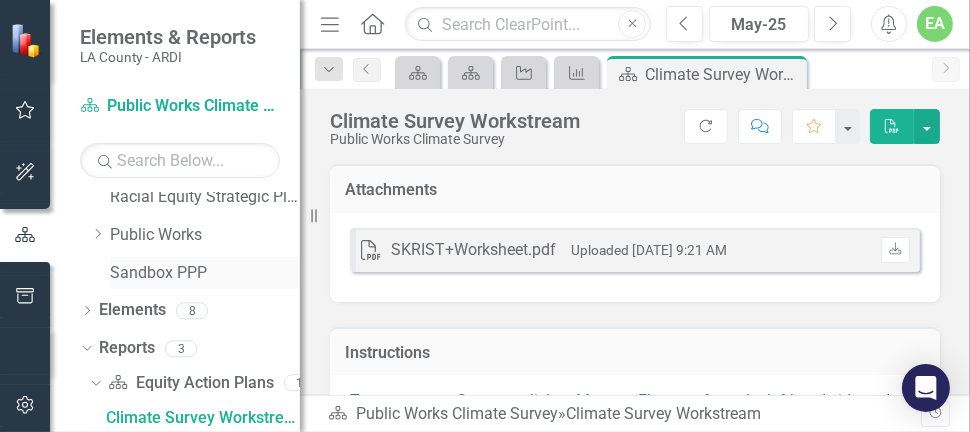 click on "Sandbox PPP" at bounding box center [205, 273] 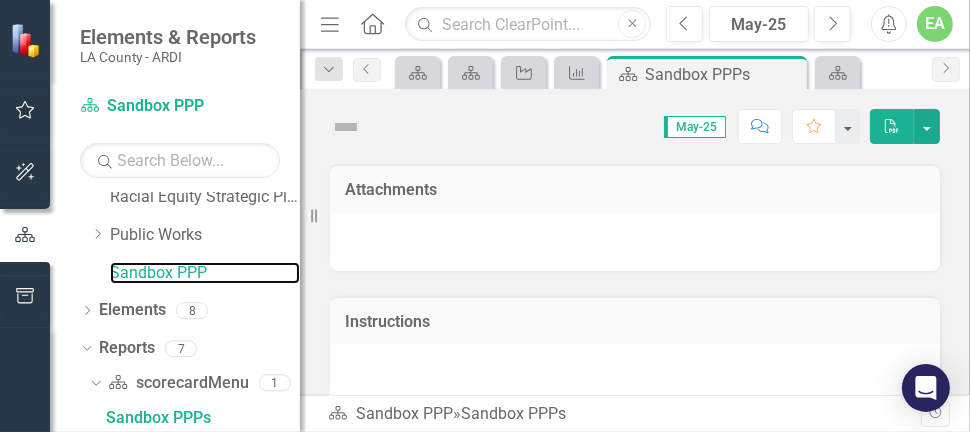scroll, scrollTop: 50, scrollLeft: 0, axis: vertical 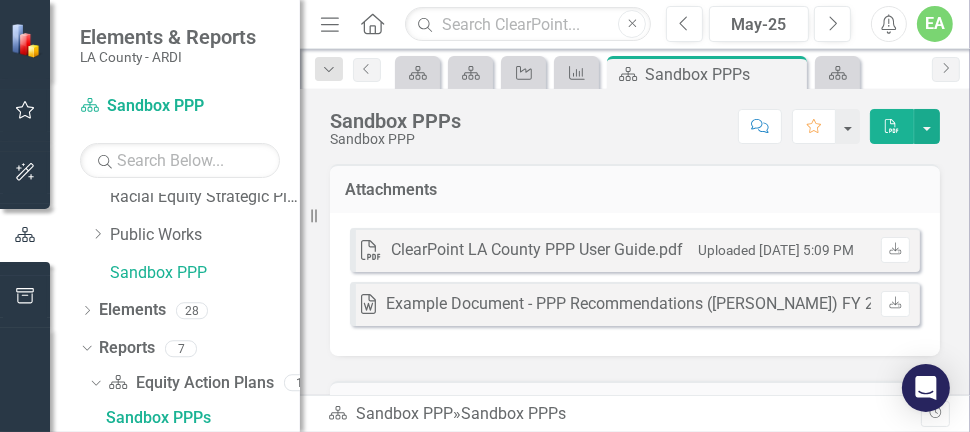 click on "Home" 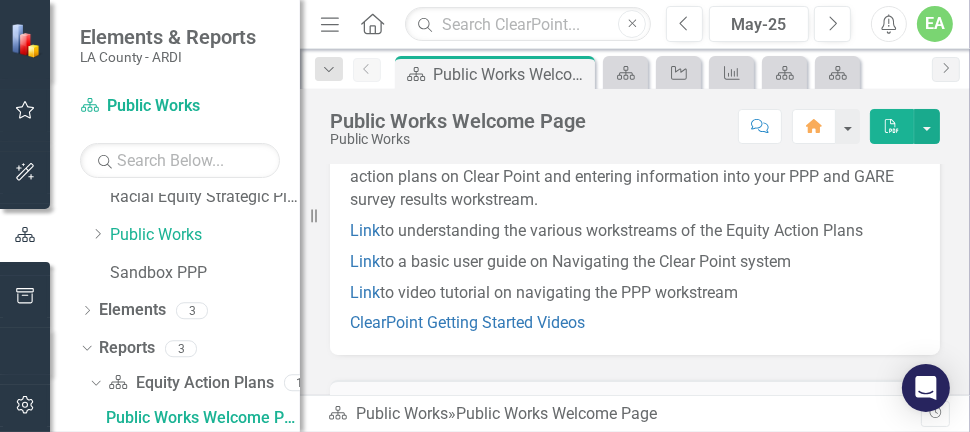scroll, scrollTop: 153, scrollLeft: 0, axis: vertical 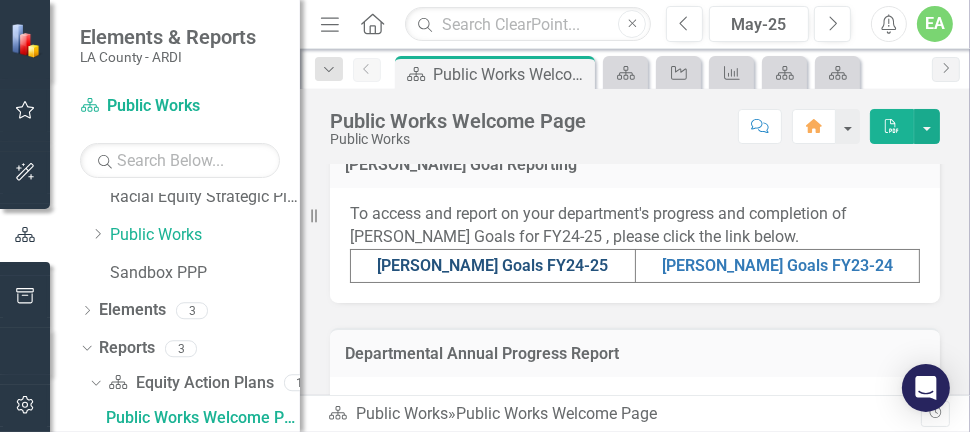 click on "[PERSON_NAME] Goals FY24-25" at bounding box center (492, 265) 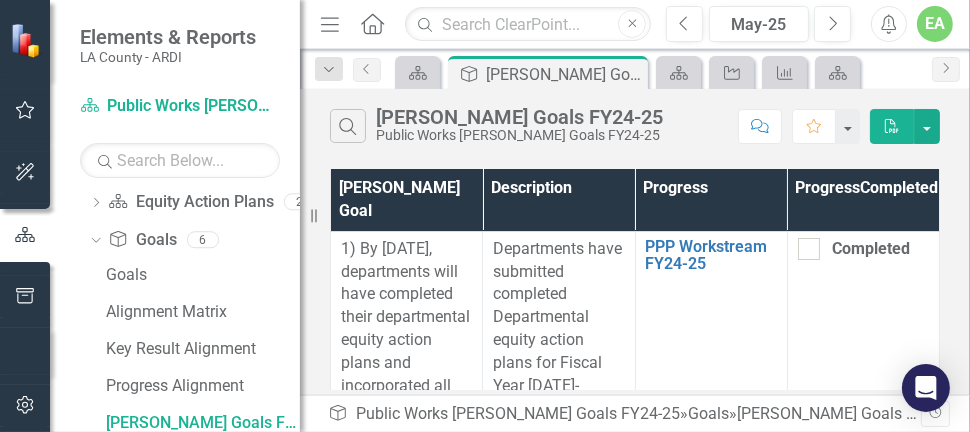 scroll, scrollTop: 236, scrollLeft: 0, axis: vertical 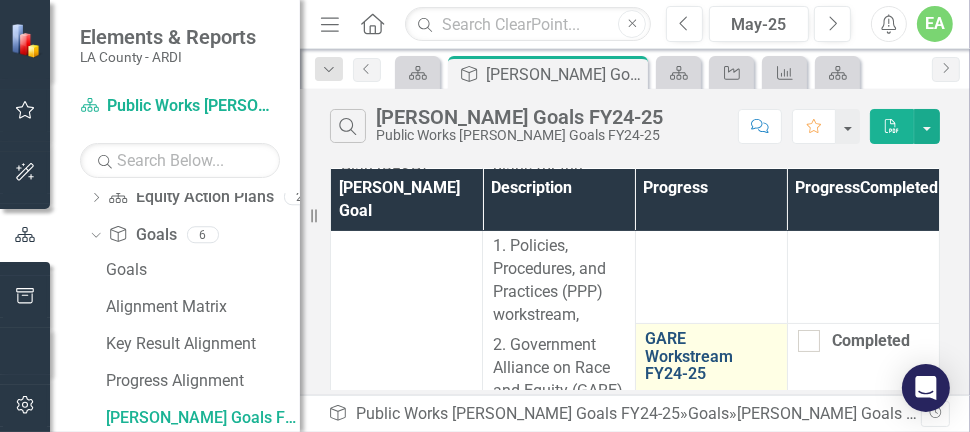 click on "GARE Workstream FY24-25" at bounding box center (711, 356) 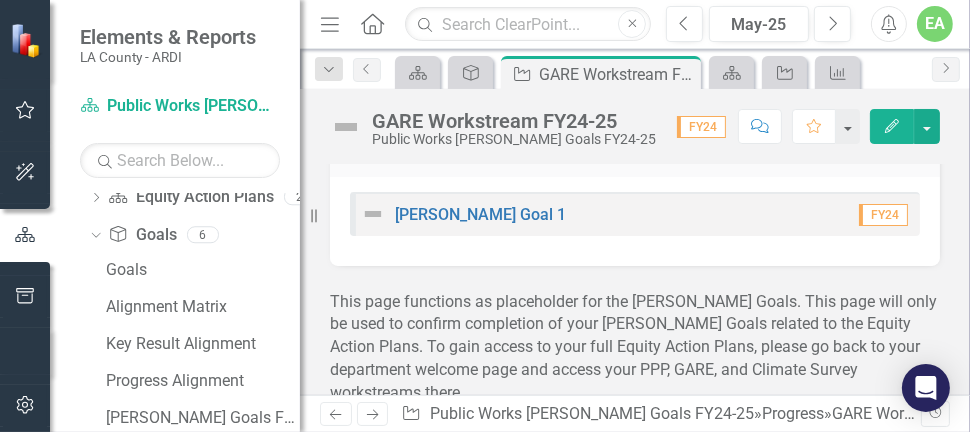 scroll, scrollTop: 0, scrollLeft: 0, axis: both 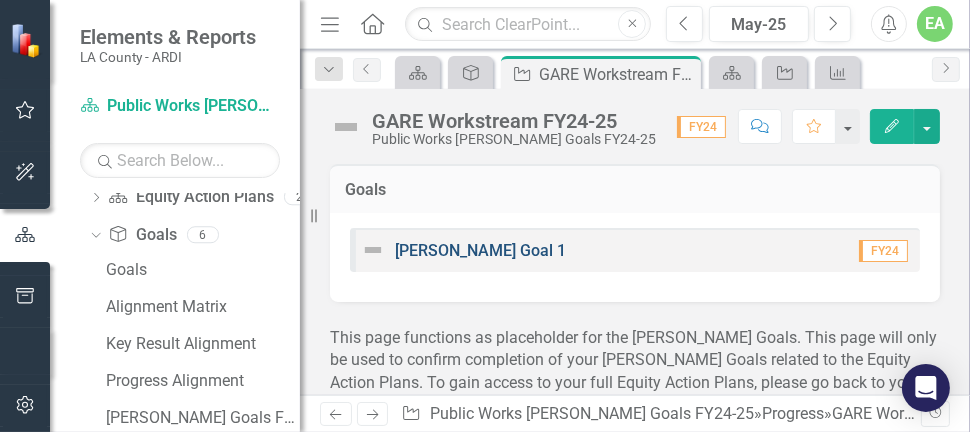 click on "[PERSON_NAME] Goal 1" at bounding box center (480, 250) 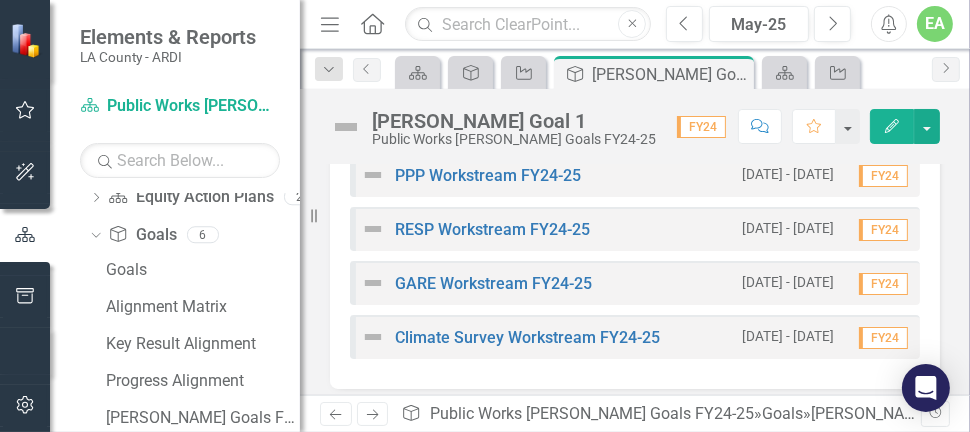 scroll, scrollTop: 285, scrollLeft: 0, axis: vertical 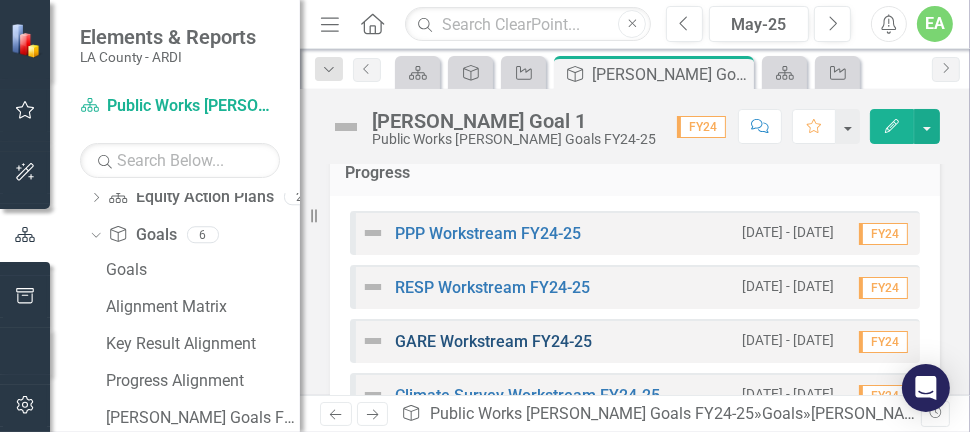 click on "GARE Workstream FY24-25" at bounding box center (493, 341) 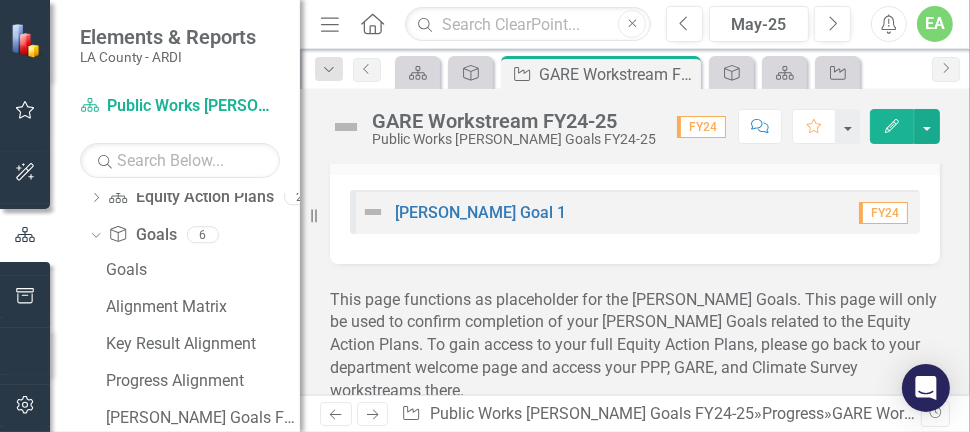 scroll, scrollTop: 0, scrollLeft: 0, axis: both 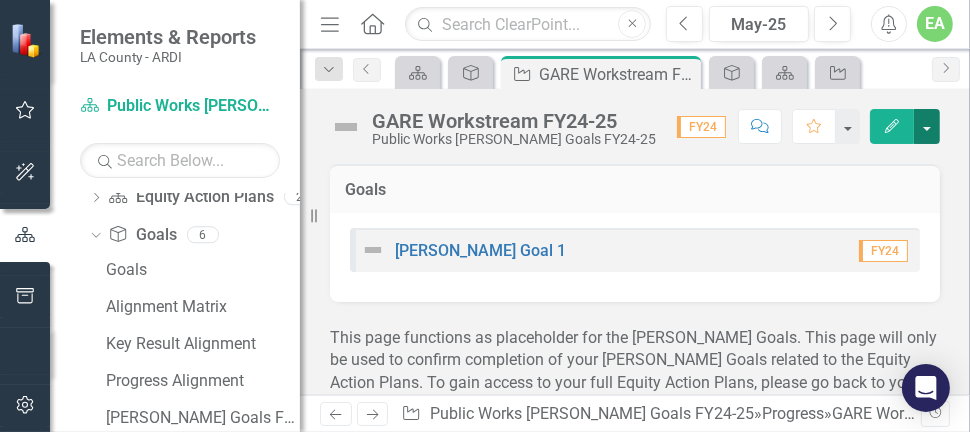 click at bounding box center [927, 126] 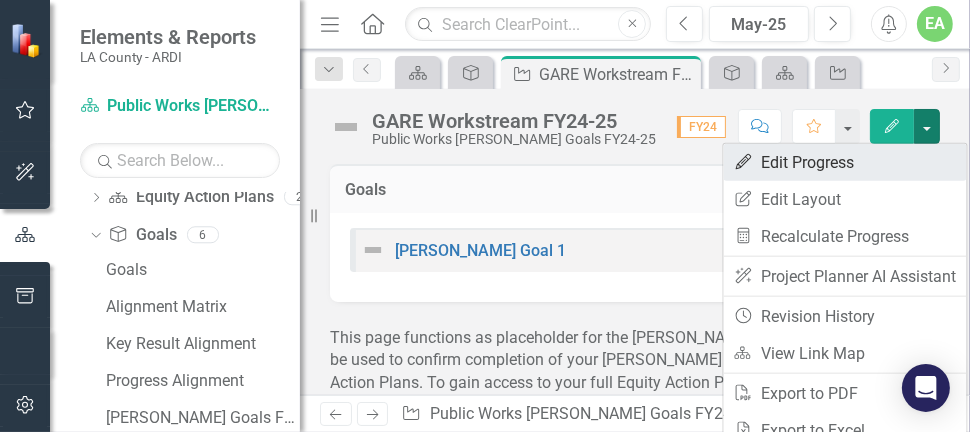 click on "Edit Edit Progress" at bounding box center [845, 162] 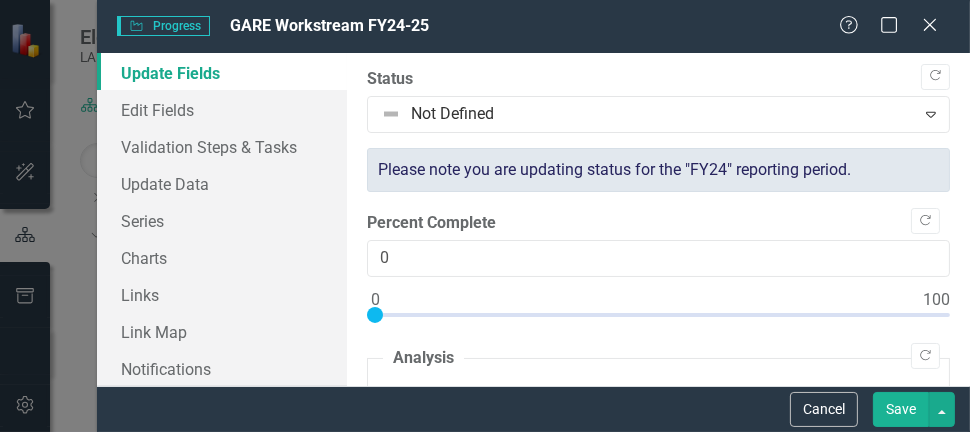 type on "<p>To streamline and strengthen messaging around equity, PW consolidated its equity-related efforts under the banner of &ldquo;Equity in Action&rdquo; and branded promotional materials accordingly. &nbsp;This included the inaugural Equity Forum, which introduced the Equity Framework to the full workforce. The forum featured remarks from Director [PERSON_NAME];Pestrella and highlighted the County&rsquo;s vision for racial equity through ARDI.</p>
<p>A key innovation was the launch of the Equity Ambassador Program, comprising over 40 trained staff who serve as equity liaisons across Divisions.&nbsp; Ambassadors attended Community of Practice sessions to build their understanding of the Equity Framework and to support local-level engagement through presentations, dialogue, and listening sessions.</p>
<p>Equity content was also embedded into organizational structures. It became a regular feature at monthly New Employee Orientations and quarterly New Managers Meetings, ensuring new and emerging leaders understand t..." 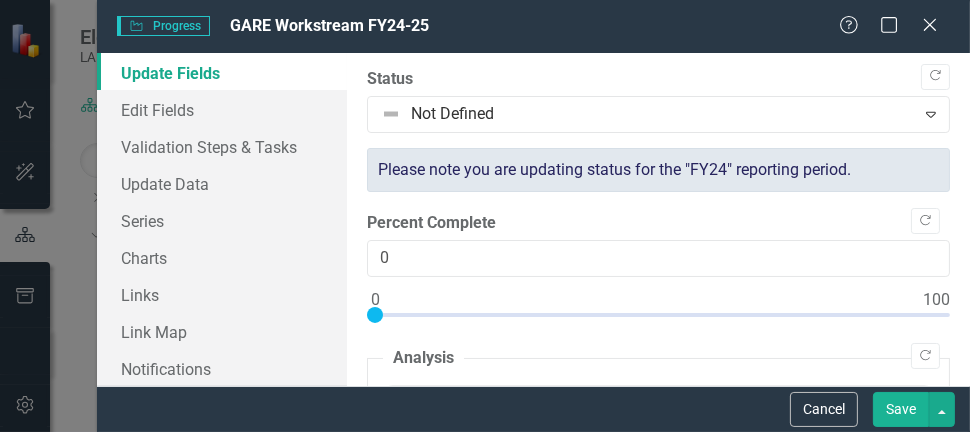 scroll, scrollTop: 0, scrollLeft: 0, axis: both 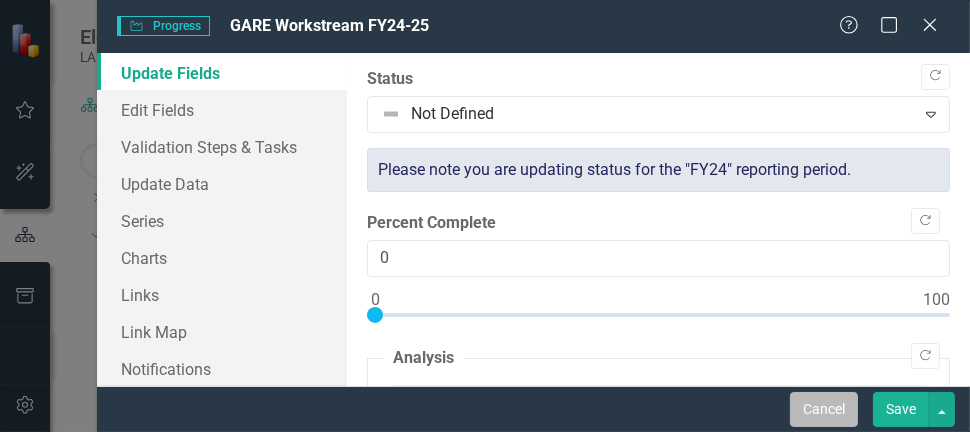 click on "Cancel" at bounding box center (824, 409) 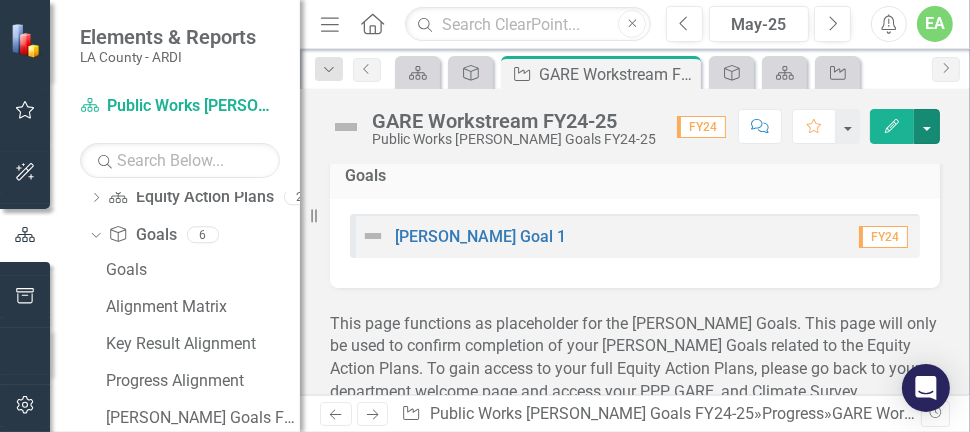 scroll, scrollTop: 0, scrollLeft: 0, axis: both 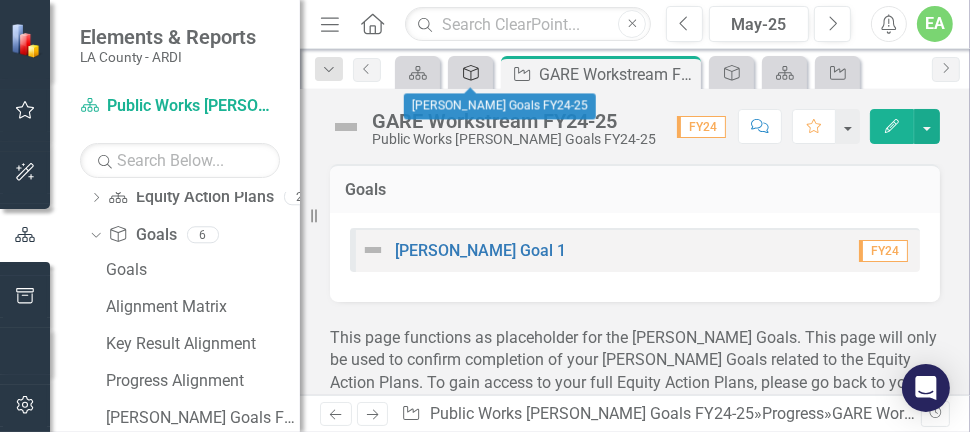 click on "Goal" 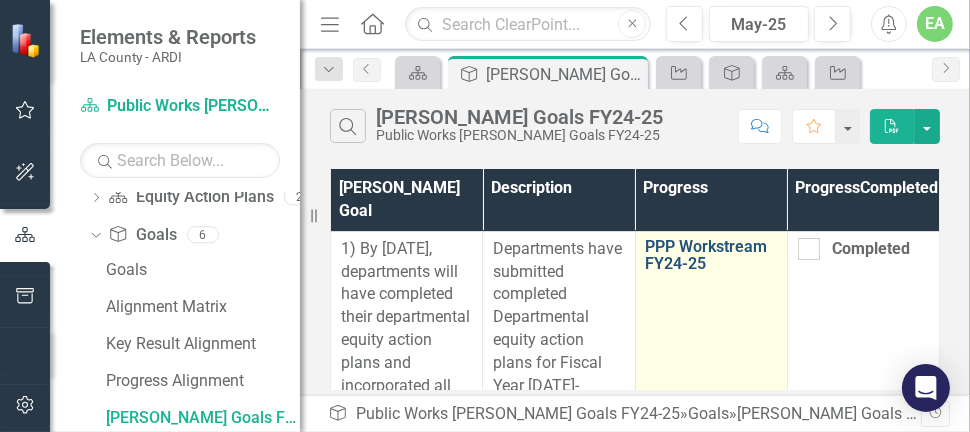 click on "PPP Workstream FY24-25" at bounding box center (711, 255) 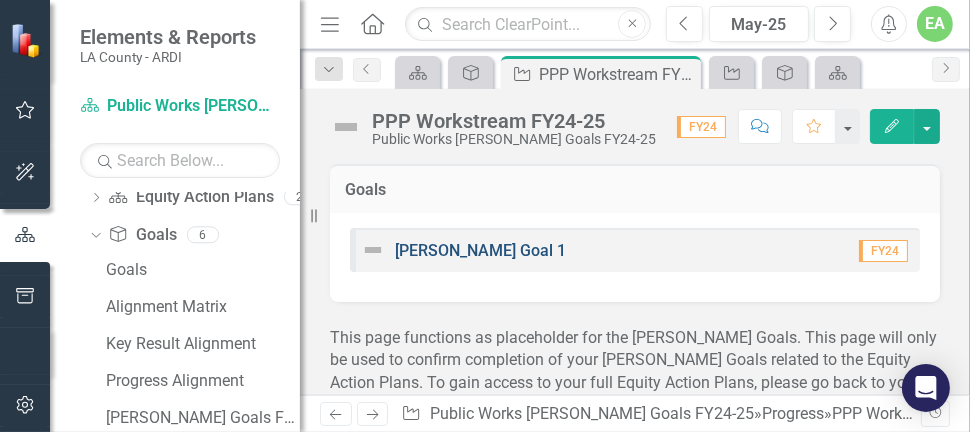 click on "[PERSON_NAME] Goal 1" at bounding box center (480, 250) 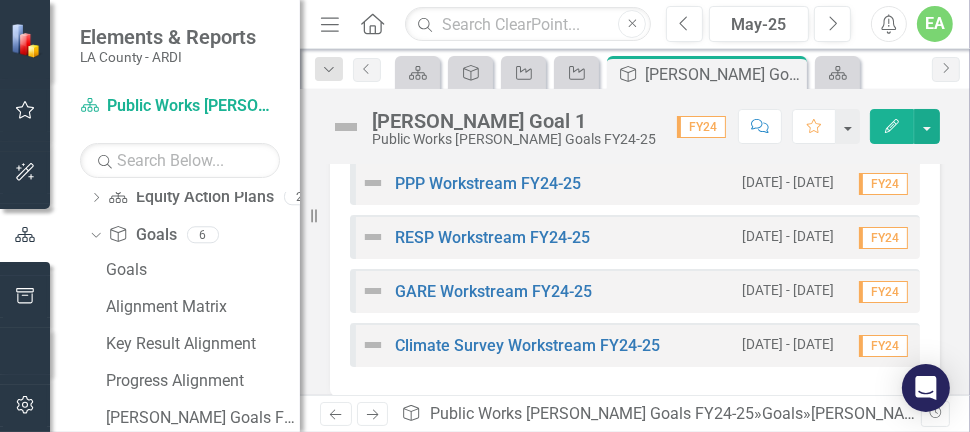 scroll, scrollTop: 285, scrollLeft: 0, axis: vertical 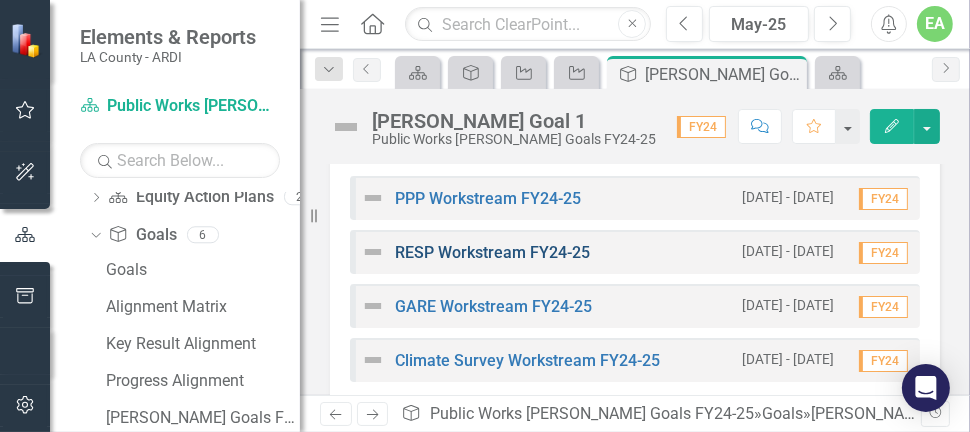 click on "RESP Workstream FY24-25" at bounding box center [492, 252] 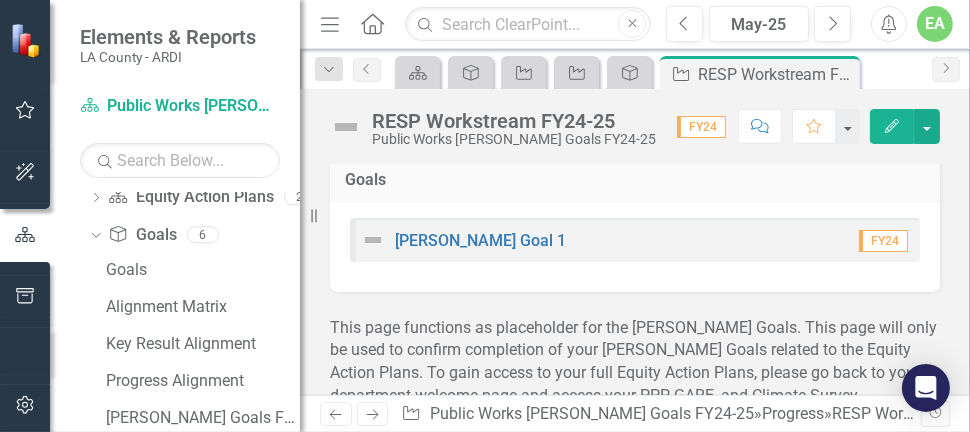 scroll, scrollTop: 0, scrollLeft: 0, axis: both 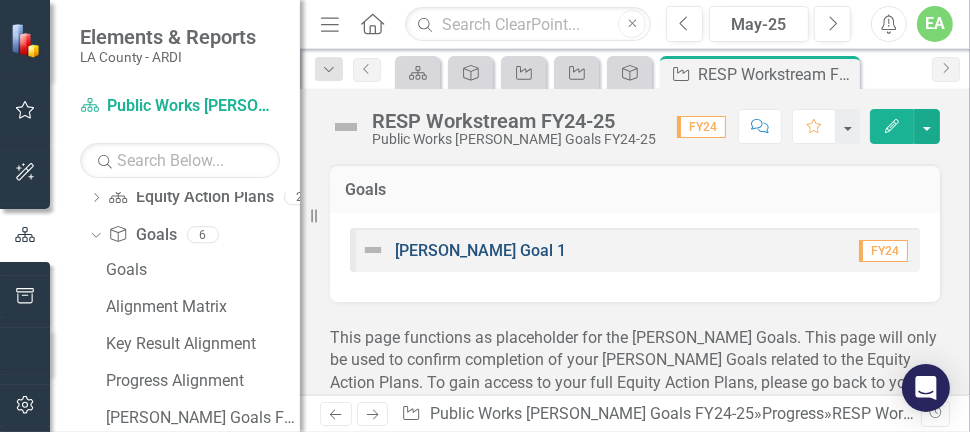 click on "[PERSON_NAME] Goal 1" at bounding box center (480, 250) 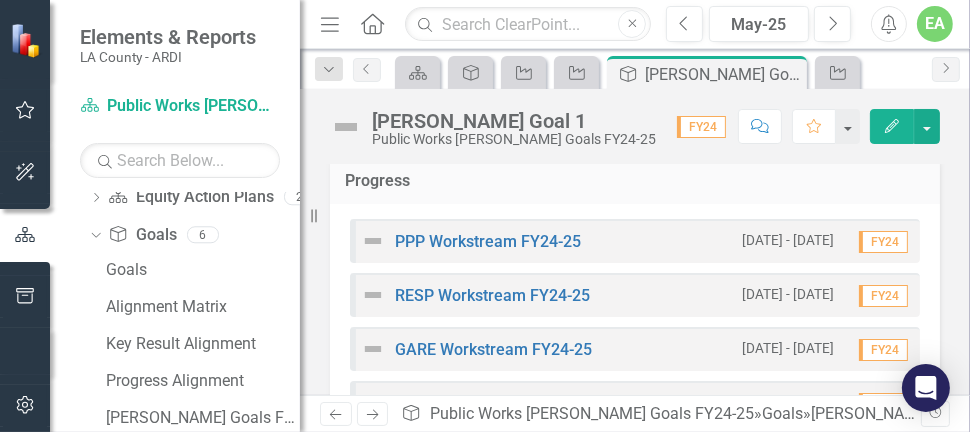 scroll, scrollTop: 196, scrollLeft: 0, axis: vertical 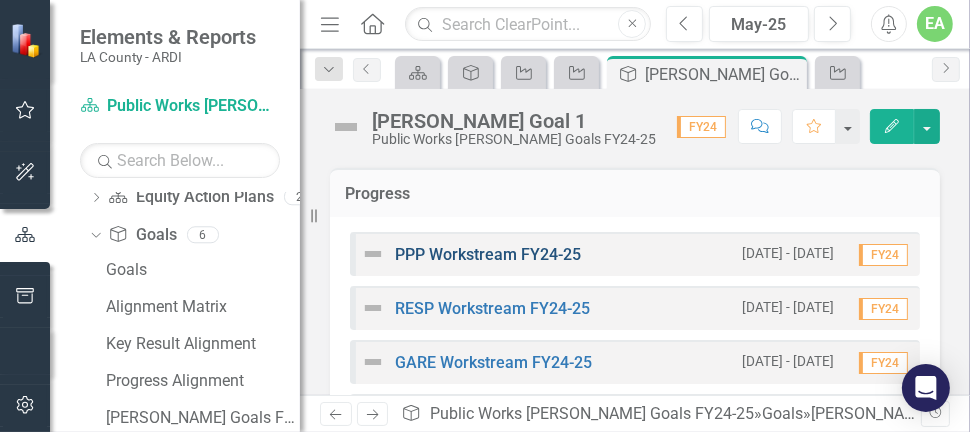 click on "PPP Workstream FY24-25" at bounding box center [488, 254] 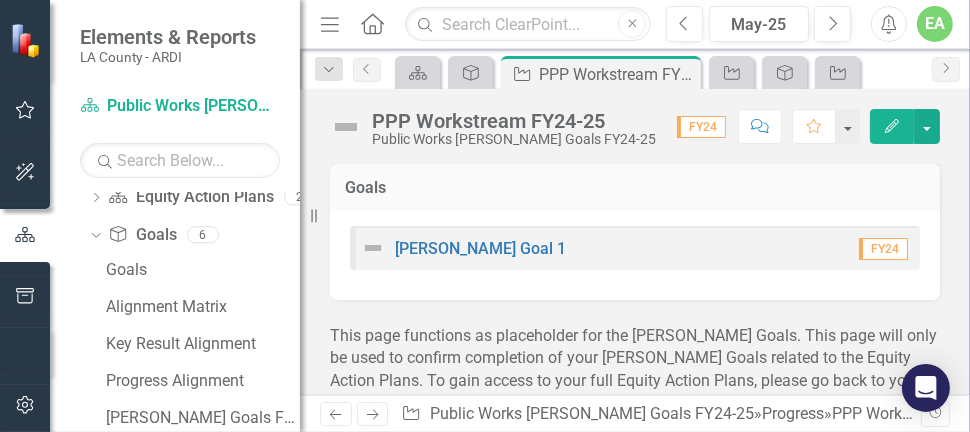 scroll, scrollTop: 0, scrollLeft: 0, axis: both 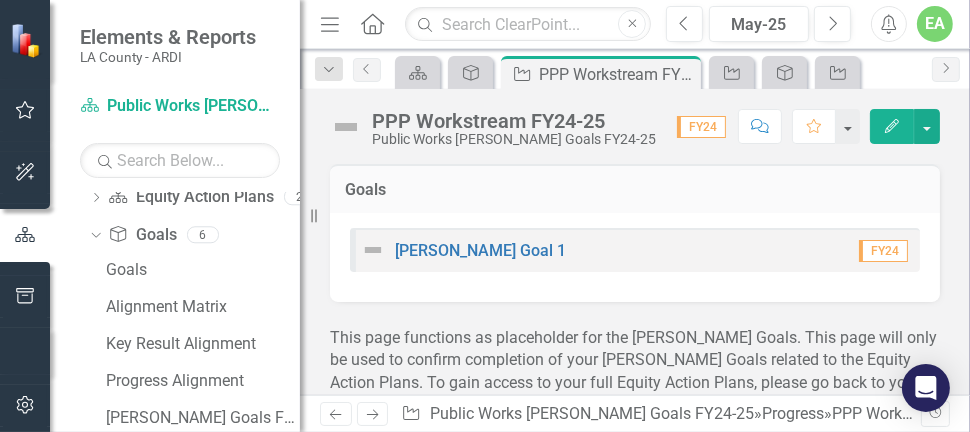 click on "[PERSON_NAME] Goal 1" at bounding box center (463, 250) 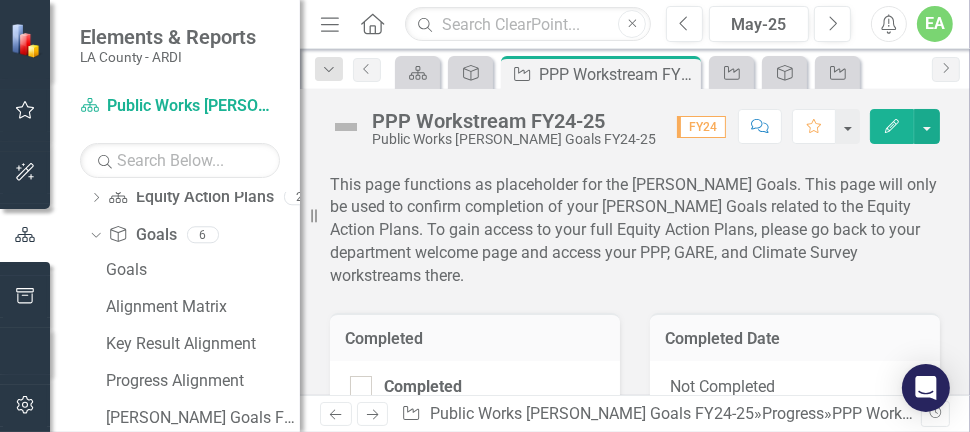 scroll, scrollTop: 172, scrollLeft: 0, axis: vertical 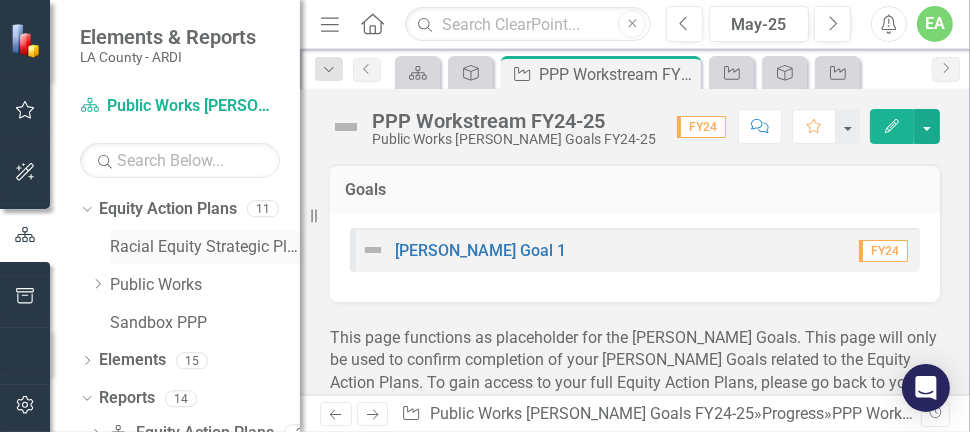 click on "Racial Equity Strategic Plan" at bounding box center [205, 247] 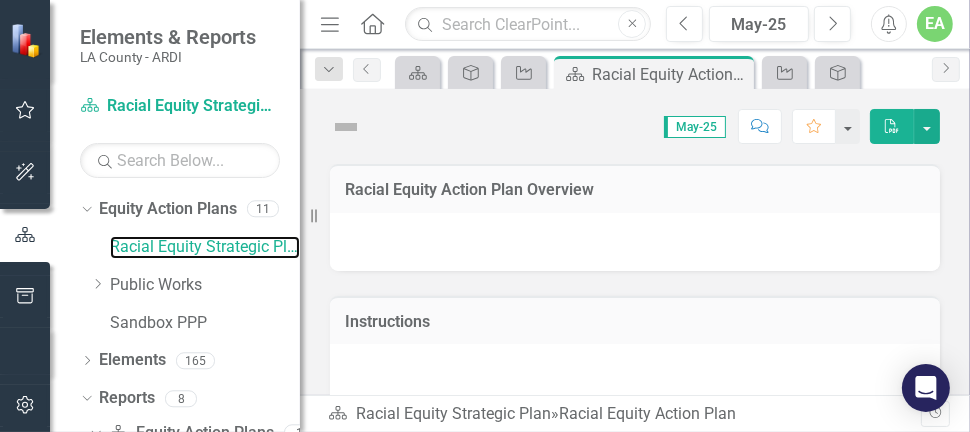 scroll, scrollTop: 50, scrollLeft: 0, axis: vertical 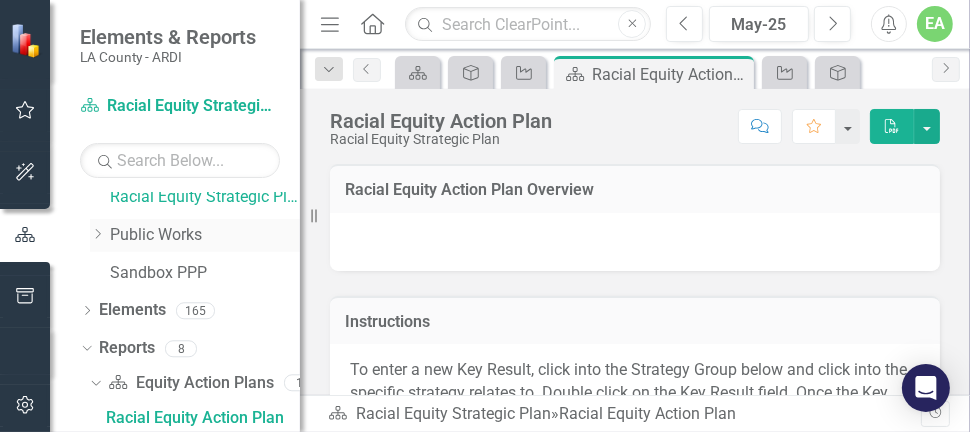 click on "Public Works" at bounding box center (205, 235) 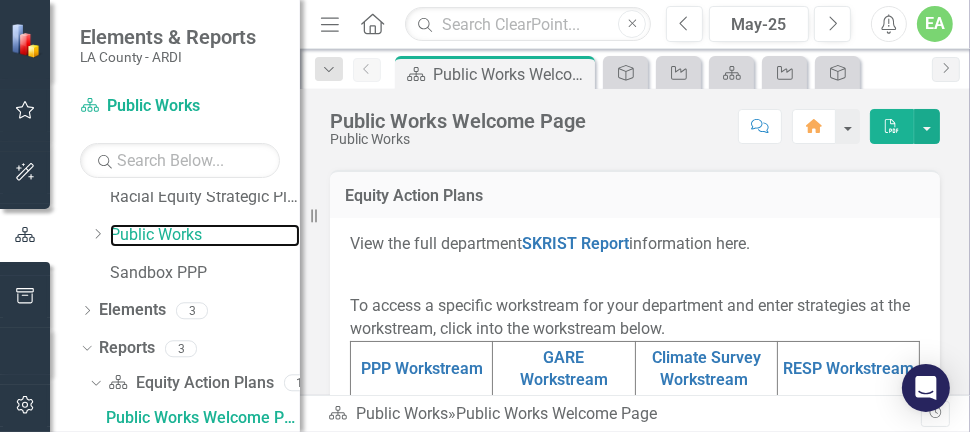 scroll, scrollTop: 1000, scrollLeft: 0, axis: vertical 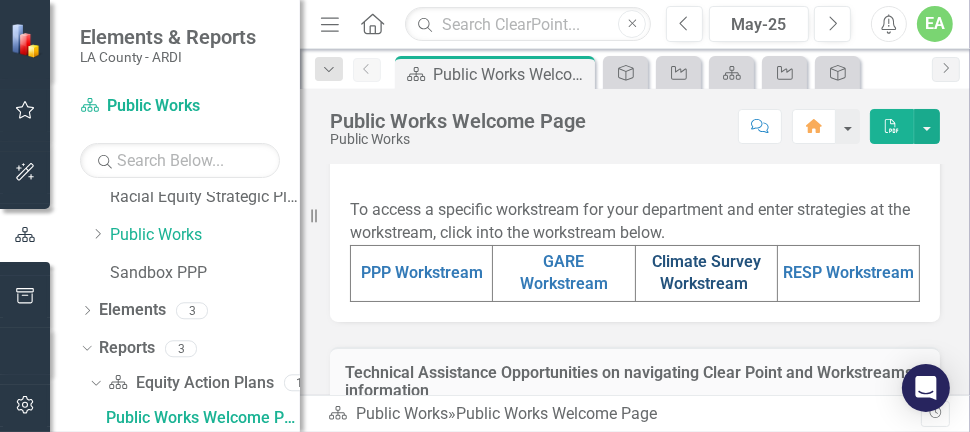 click on "Climate Survey Workstream" at bounding box center (706, 273) 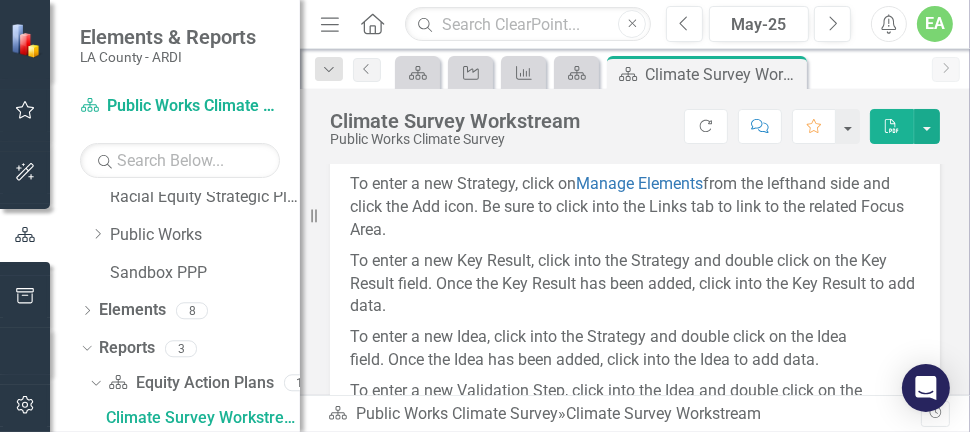 scroll, scrollTop: 223, scrollLeft: 0, axis: vertical 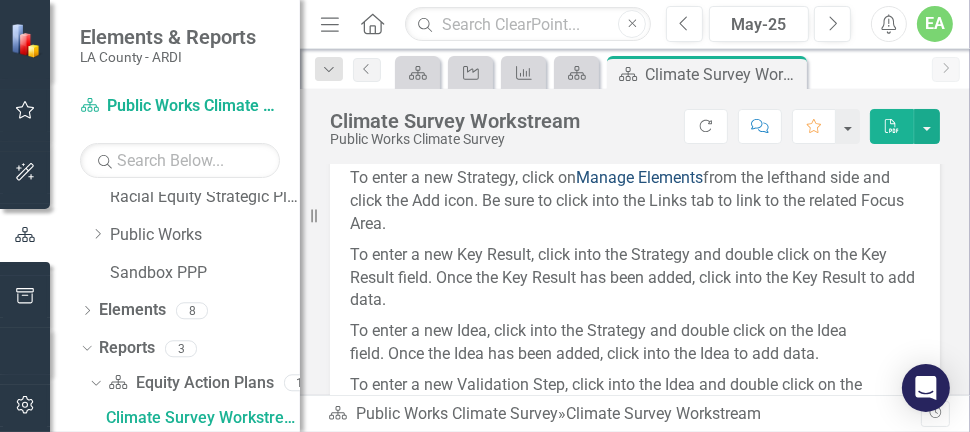 click on "Manage Elements" at bounding box center [639, 177] 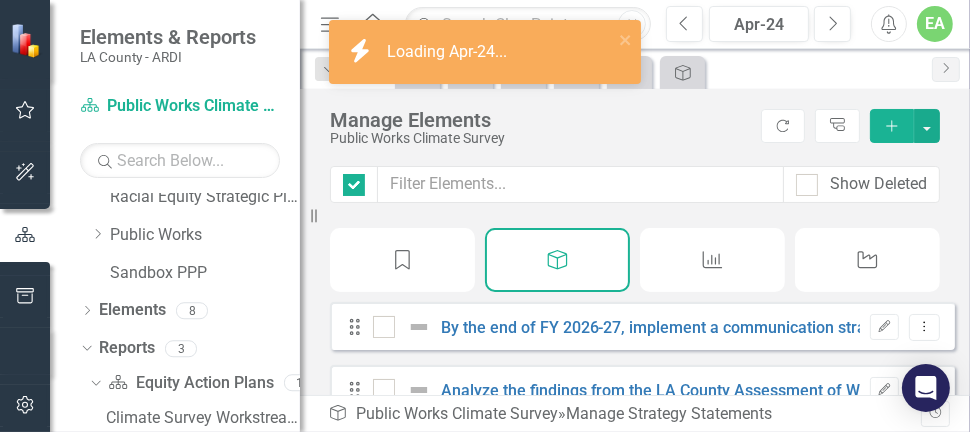 checkbox on "false" 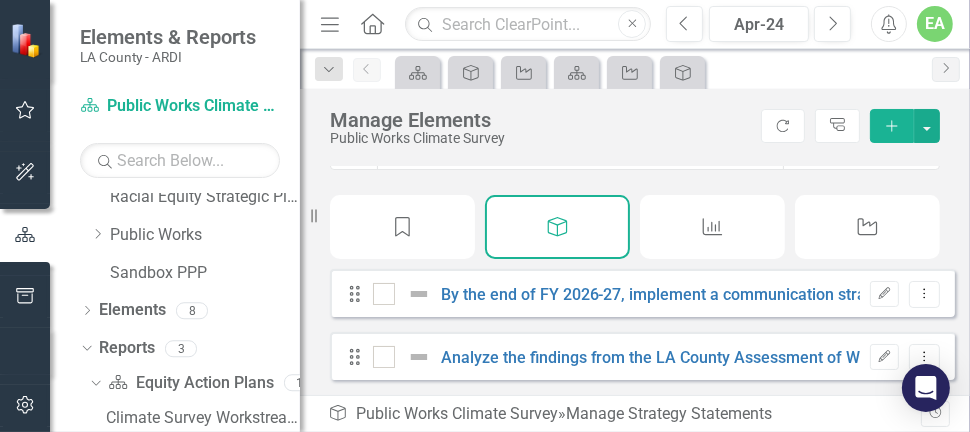 scroll, scrollTop: 45, scrollLeft: 0, axis: vertical 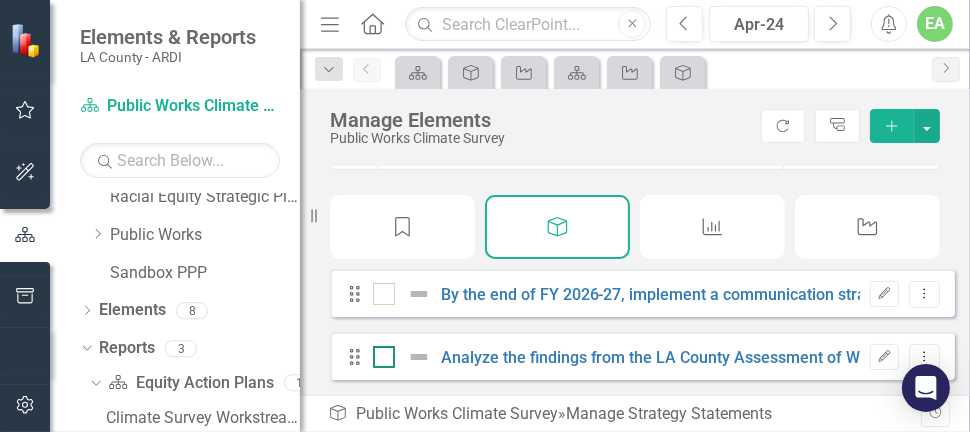click at bounding box center (379, 352) 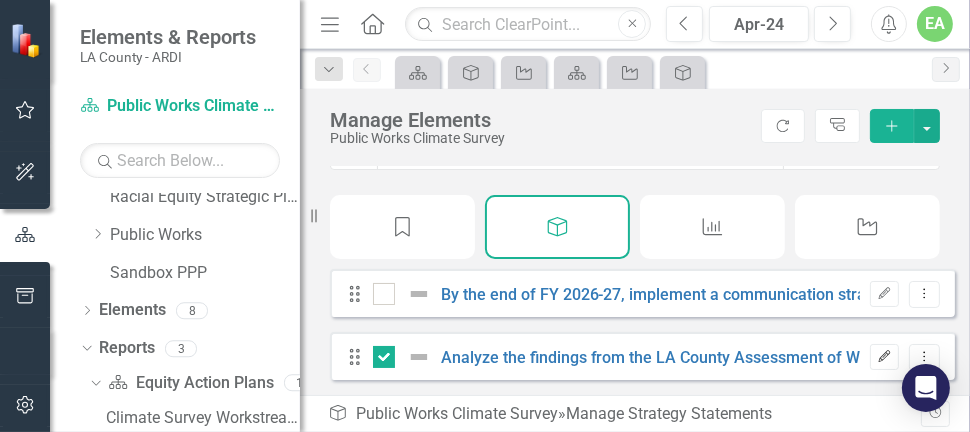 click 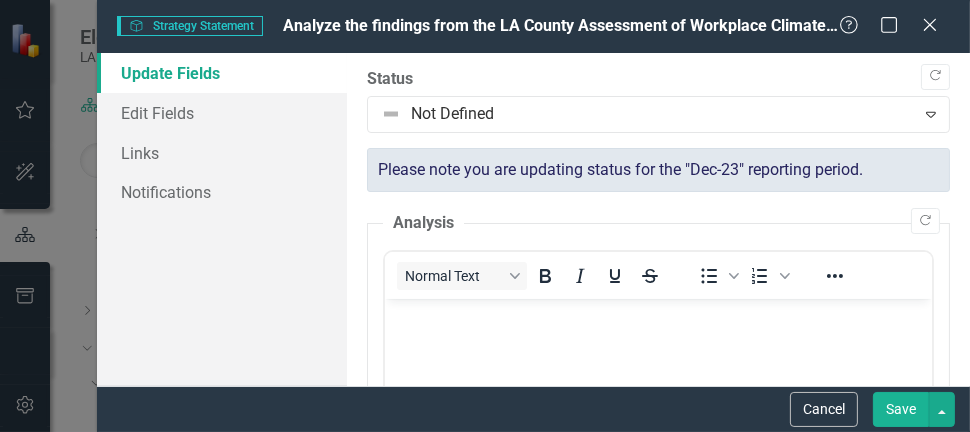 scroll, scrollTop: 0, scrollLeft: 0, axis: both 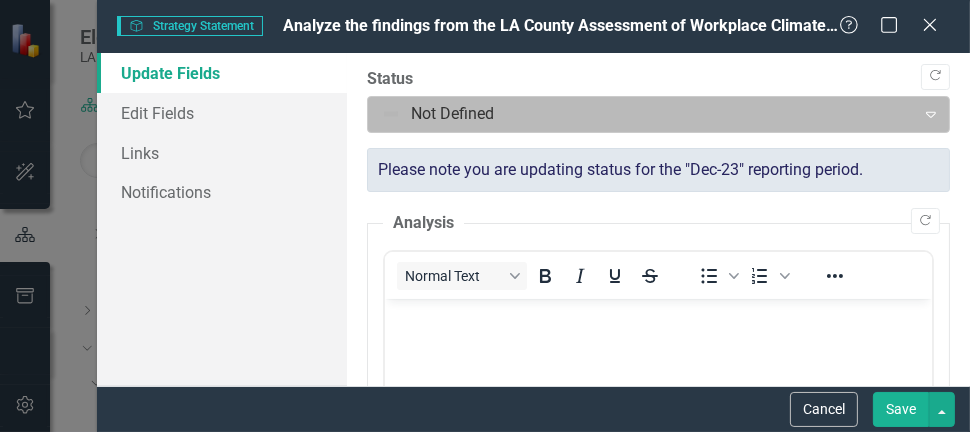 click on "Expand" 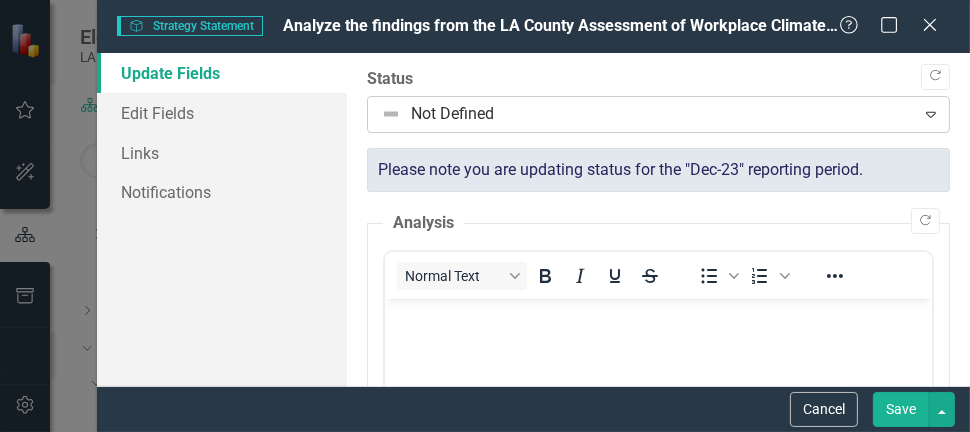 click on "Expand" 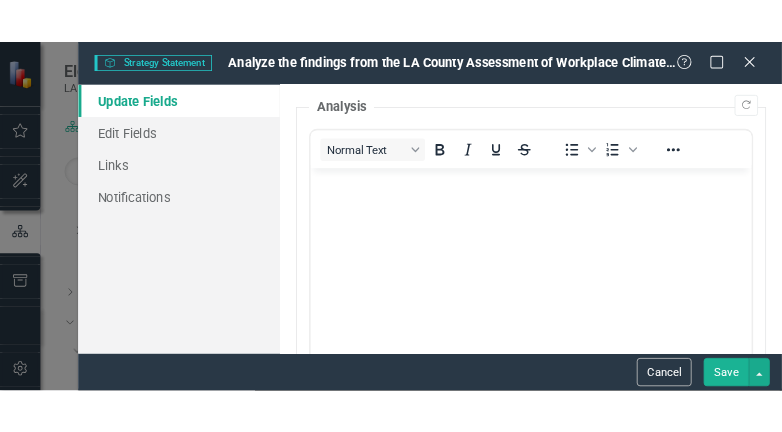 scroll, scrollTop: 140, scrollLeft: 0, axis: vertical 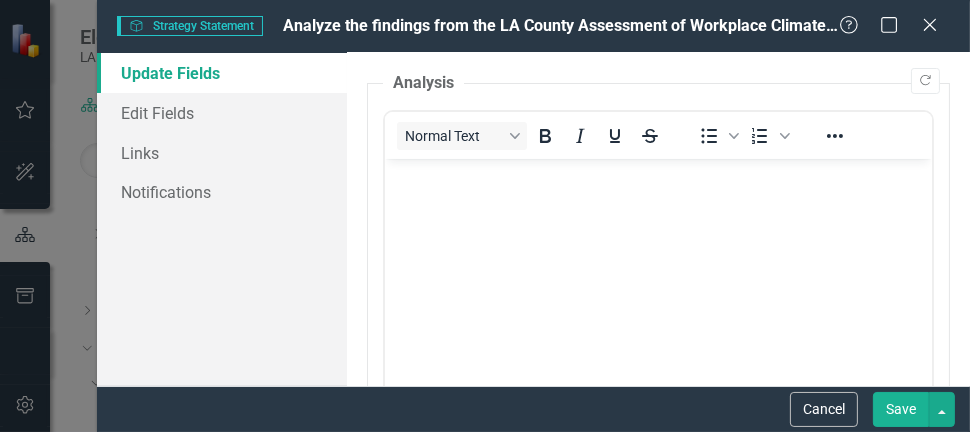 click at bounding box center [657, 309] 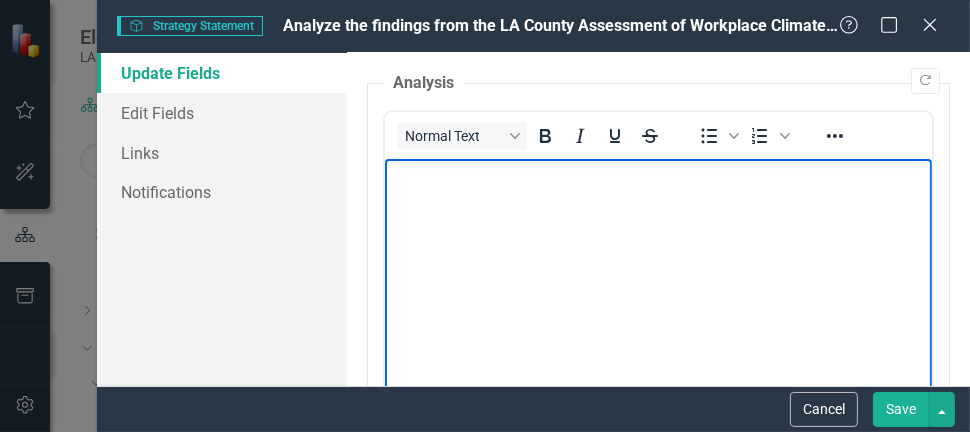 type 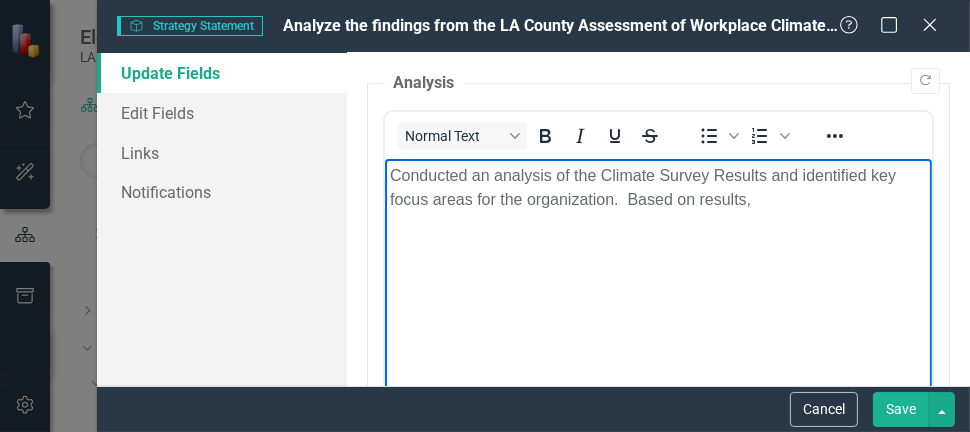 click on "Conducted an analysis of the Climate Survey Results and identified key focus areas for the organization.  Based on results," at bounding box center [657, 188] 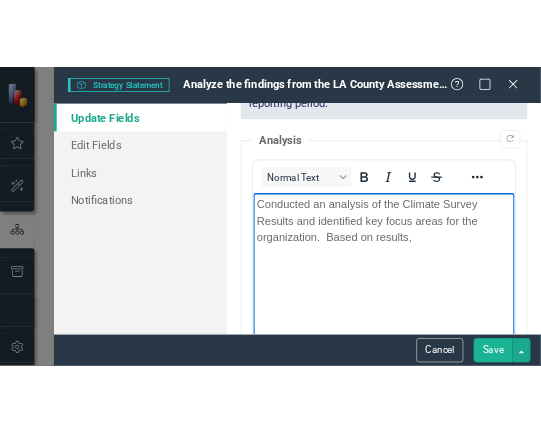 scroll, scrollTop: 163, scrollLeft: 0, axis: vertical 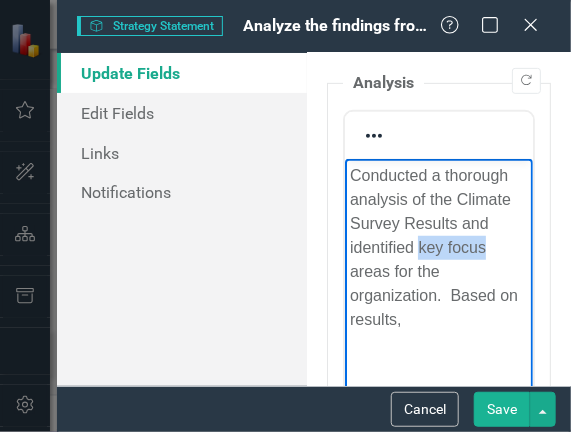 drag, startPoint x: 420, startPoint y: 249, endPoint x: 481, endPoint y: 251, distance: 61.03278 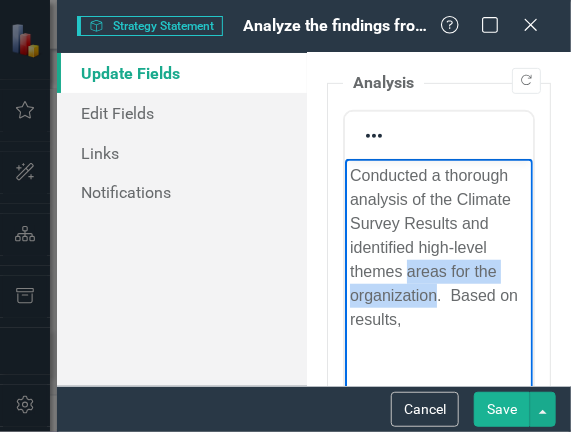 drag, startPoint x: 435, startPoint y: 297, endPoint x: 408, endPoint y: 277, distance: 33.600594 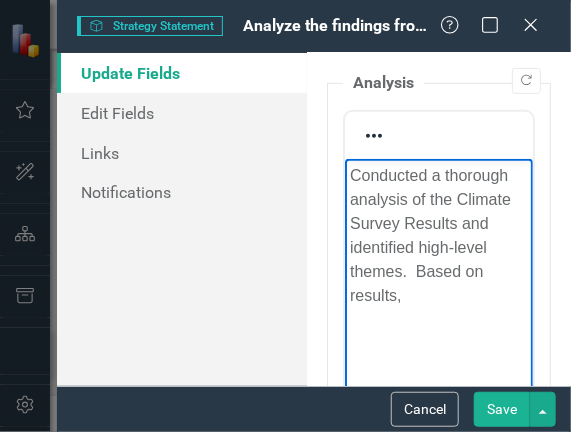 click on "Conducted a thorough analysis of the Climate Survey Results and identified high-level themes.  Based on results," at bounding box center [438, 235] 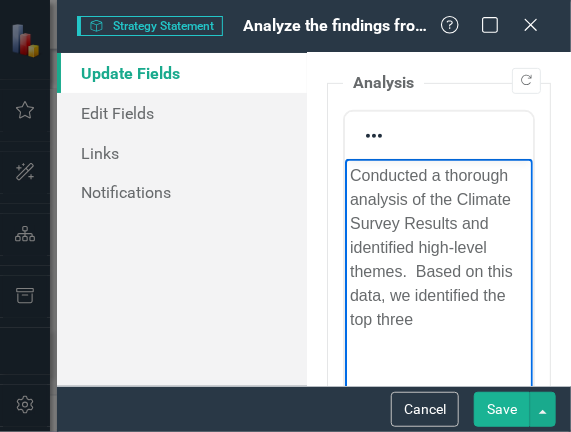 click on "Conducted a thorough analysis of the Climate Survey Results and identified high-level themes.  Based on this data, we identified the top three" at bounding box center [438, 247] 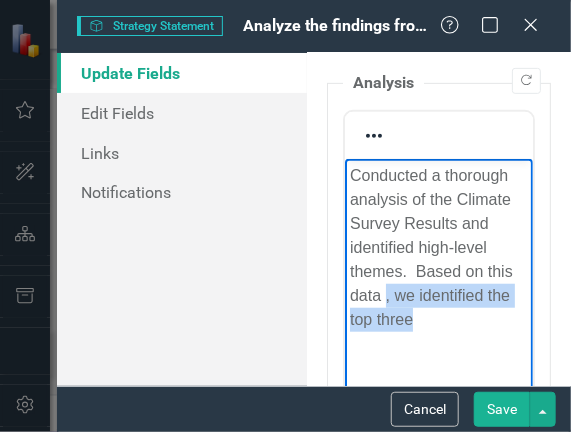 drag, startPoint x: 410, startPoint y: 320, endPoint x: 385, endPoint y: 300, distance: 32.01562 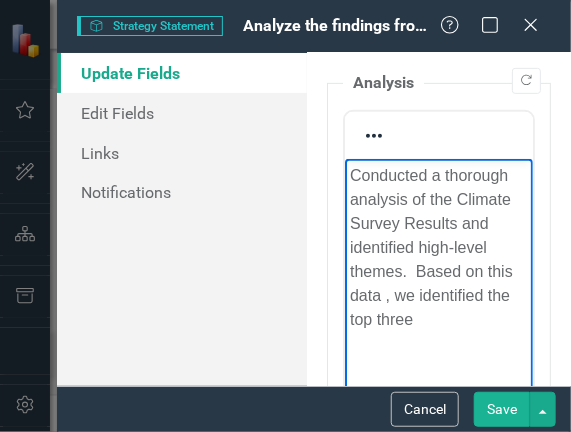 click on "Conducted a thorough analysis of the Climate Survey Results and identified high-level themes.  Based on this data , we identified the top three" at bounding box center (438, 247) 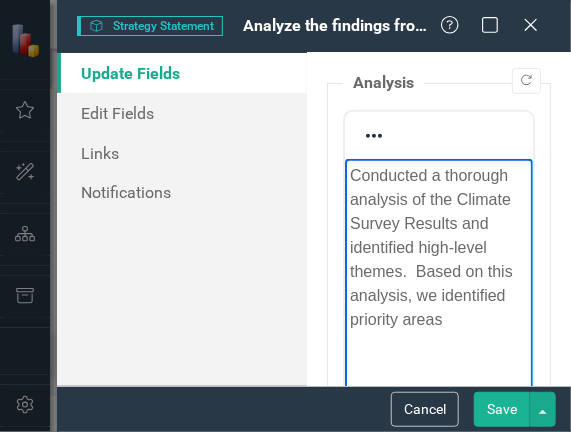 click on "Conducted a thorough analysis of the Climate Survey Results and identified high-level themes.  Based on this analysis, we identified priority areas" at bounding box center [438, 247] 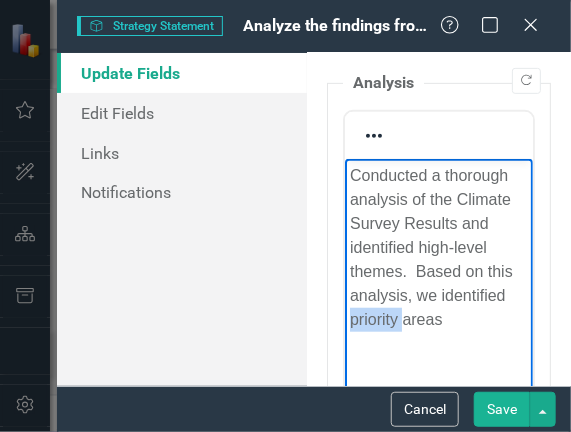 click on "Conducted a thorough analysis of the Climate Survey Results and identified high-level themes.  Based on this analysis, we identified priority areas" at bounding box center (438, 247) 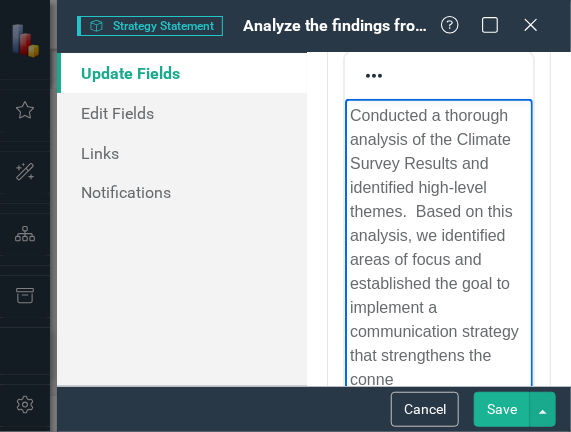 scroll, scrollTop: 270, scrollLeft: 0, axis: vertical 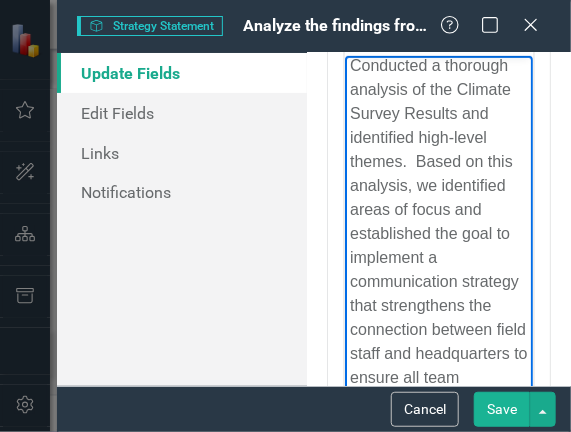 click on "Conducted a thorough analysis of the Climate Survey Results and identified high-level themes.  Based on this analysis, we identified  areas of focus and established the goal to implement a communication strategy that strengthens the connection between field staff and headquarters to ensure all team members are informed, valued and engaged.  The EAT conducted workgroups to complete the SKRIST Planning Worksheet." at bounding box center [438, 293] 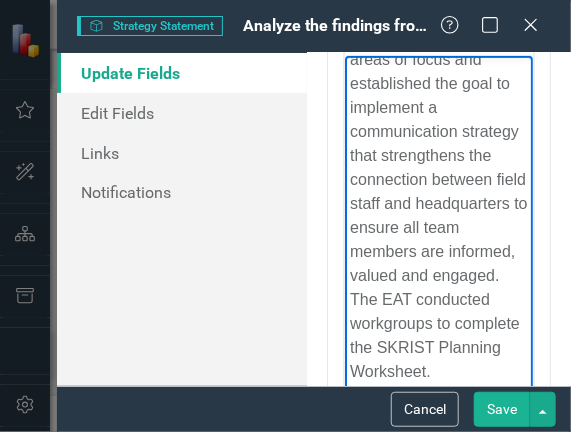 scroll, scrollTop: 249, scrollLeft: 0, axis: vertical 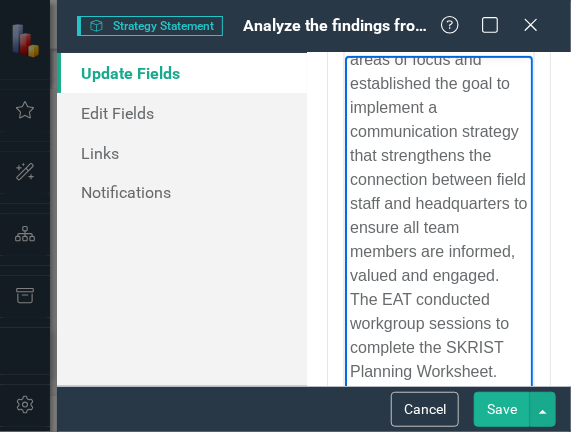 click on "Conducted a thorough analysis of Public Works' Climate Survey Results and identified high-level themes.  Based on this analysis, we identified  areas of focus and established the goal to implement a communication strategy that strengthens the connection between field staff and headquarters to ensure all team members are informed, valued and engaged.  The EAT conducted workgroup sessions to complete the SKRIST Planning Worksheet." at bounding box center [438, 143] 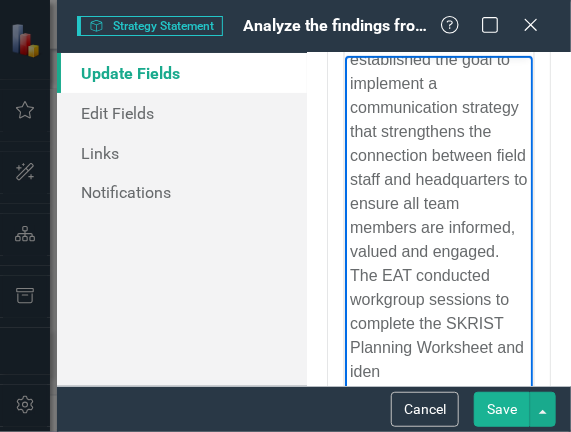 scroll, scrollTop: 324, scrollLeft: 0, axis: vertical 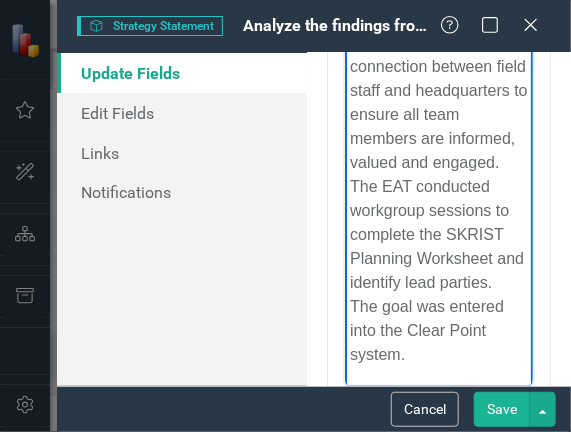 click on "Save" at bounding box center (502, 409) 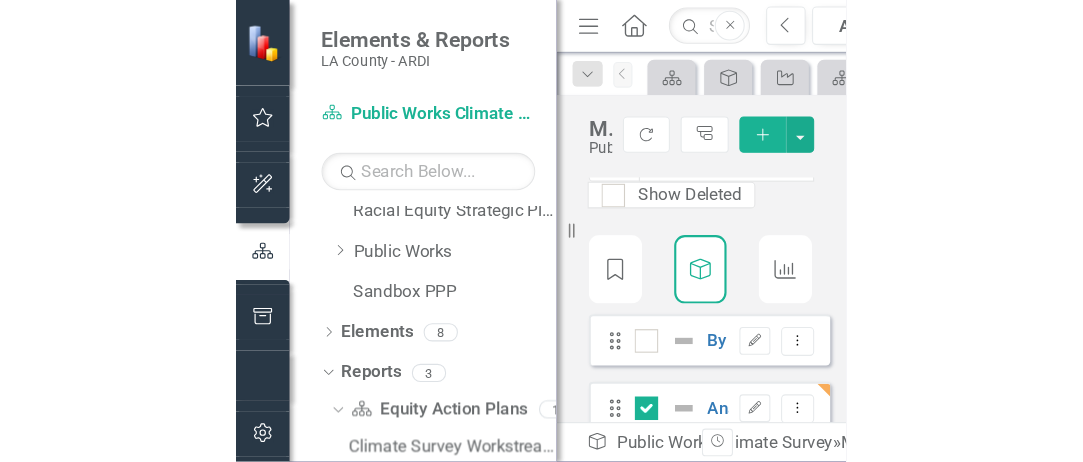 scroll, scrollTop: 14, scrollLeft: 0, axis: vertical 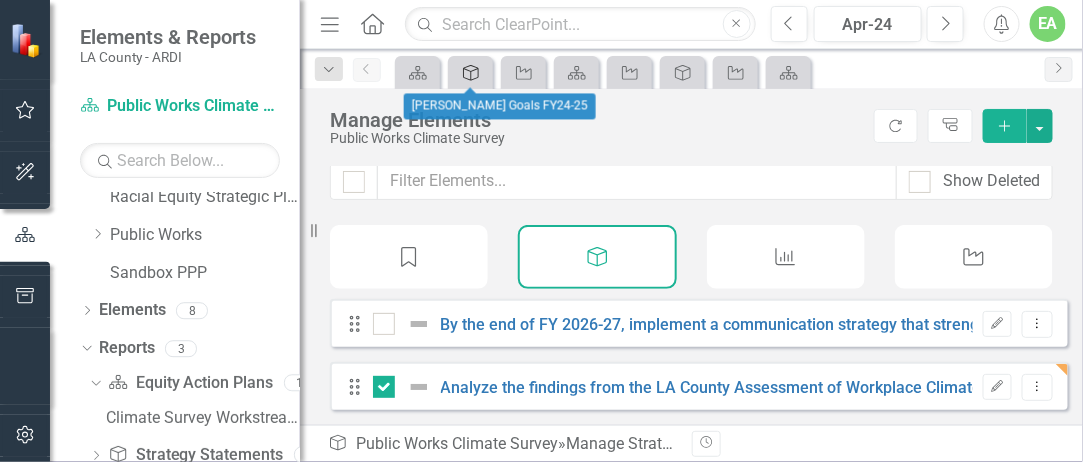 click on "Strategy Statement" 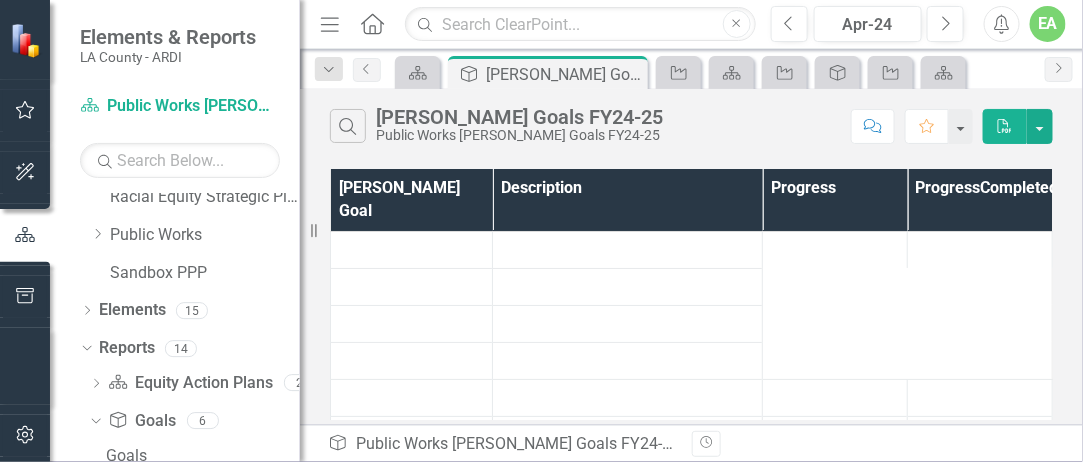 scroll, scrollTop: 206, scrollLeft: 0, axis: vertical 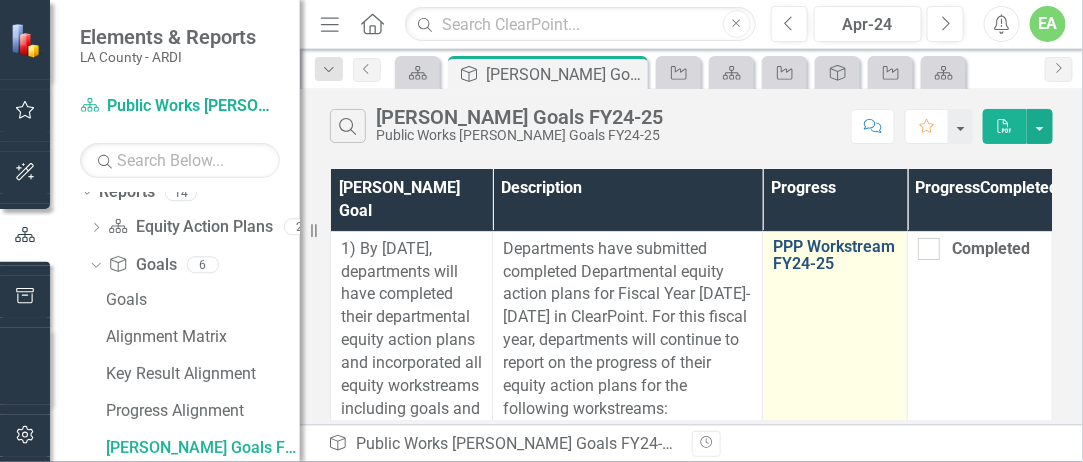 click on "PPP Workstream FY24-25" at bounding box center (835, 255) 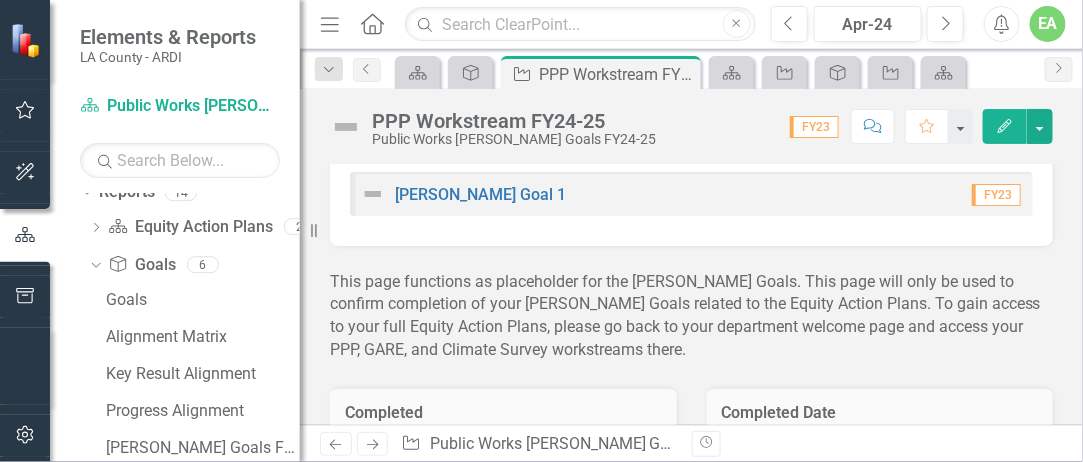 scroll, scrollTop: 41, scrollLeft: 0, axis: vertical 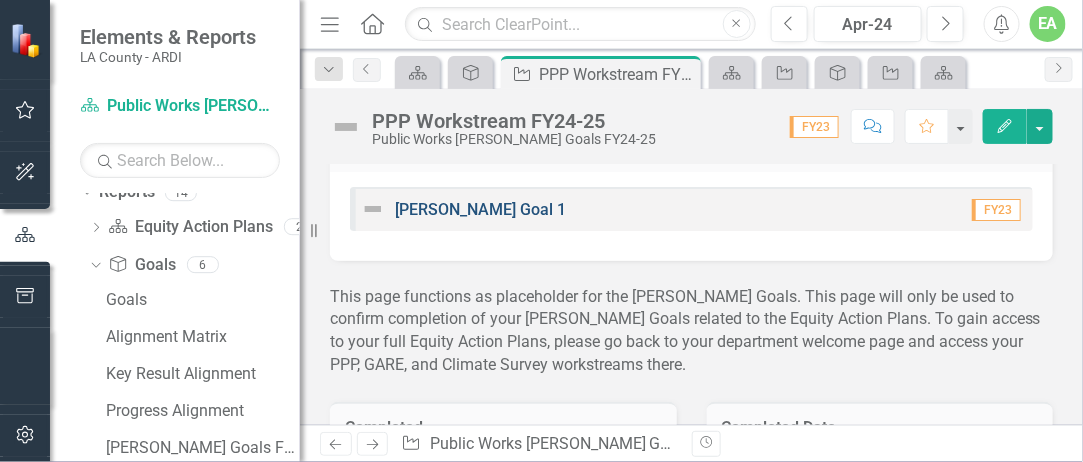 click on "[PERSON_NAME] Goal 1" at bounding box center [480, 209] 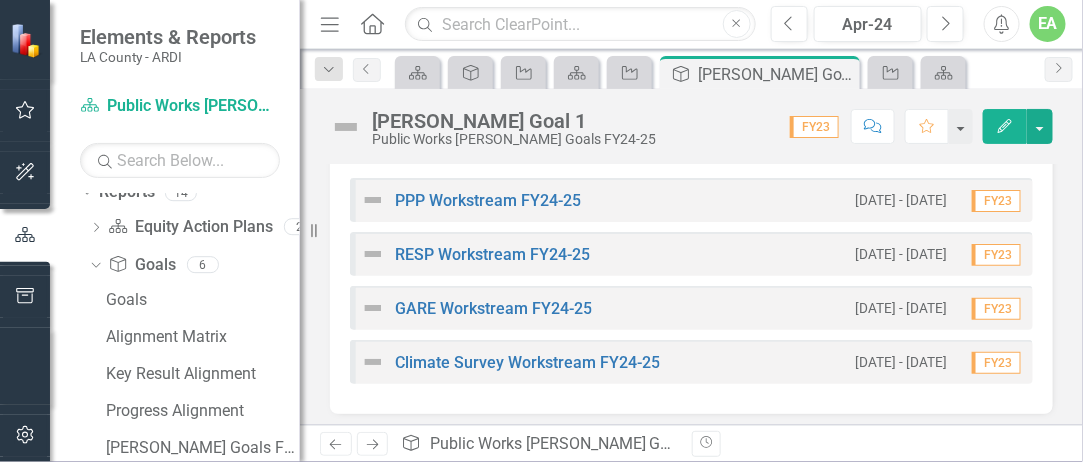 scroll, scrollTop: 232, scrollLeft: 0, axis: vertical 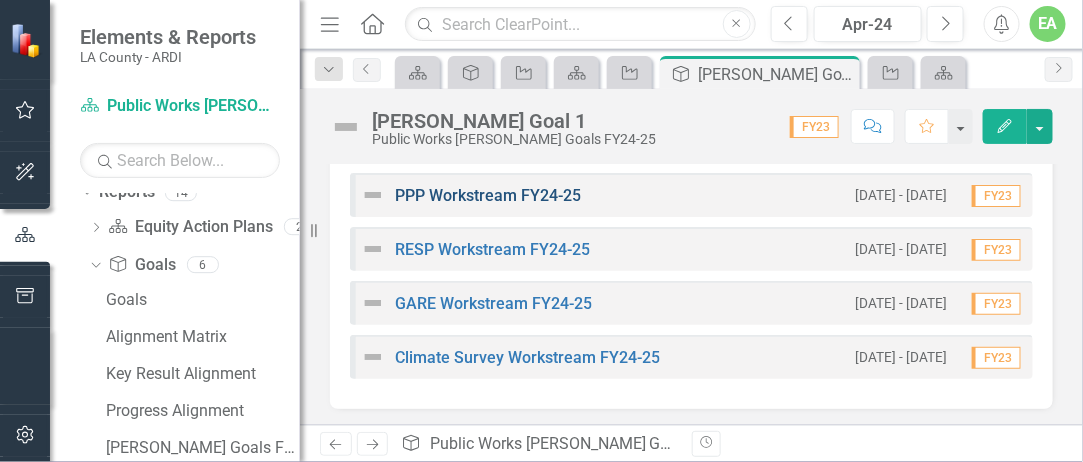 click on "PPP Workstream FY24-25" at bounding box center [488, 195] 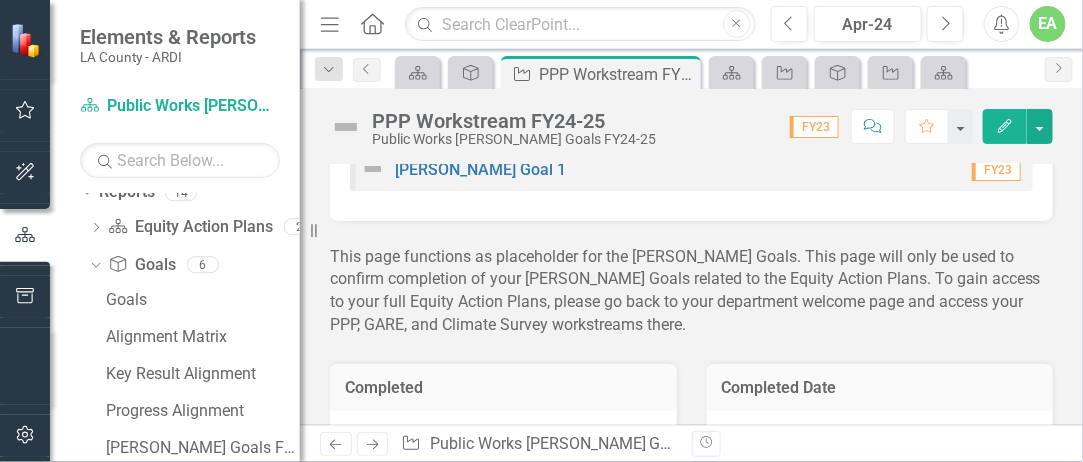scroll, scrollTop: 0, scrollLeft: 0, axis: both 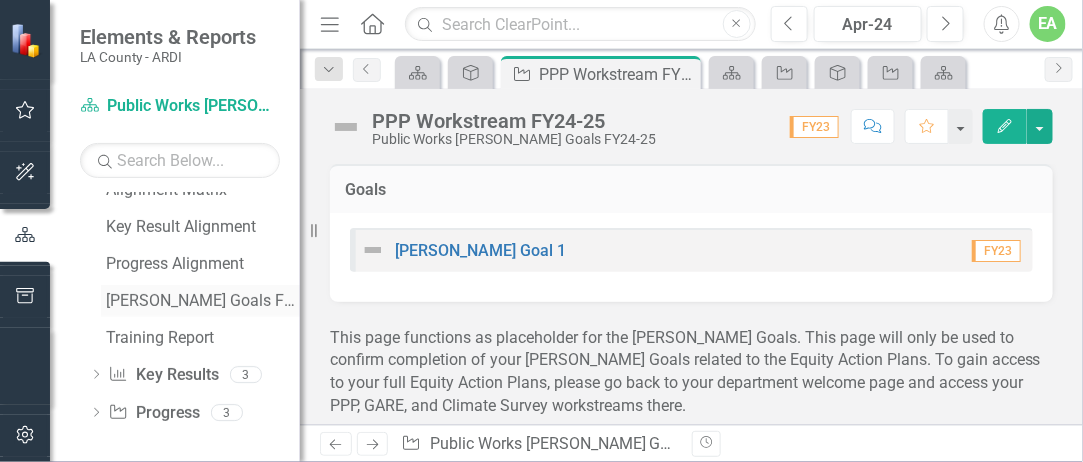 click on "[PERSON_NAME] Goals FY24-25" at bounding box center [203, 301] 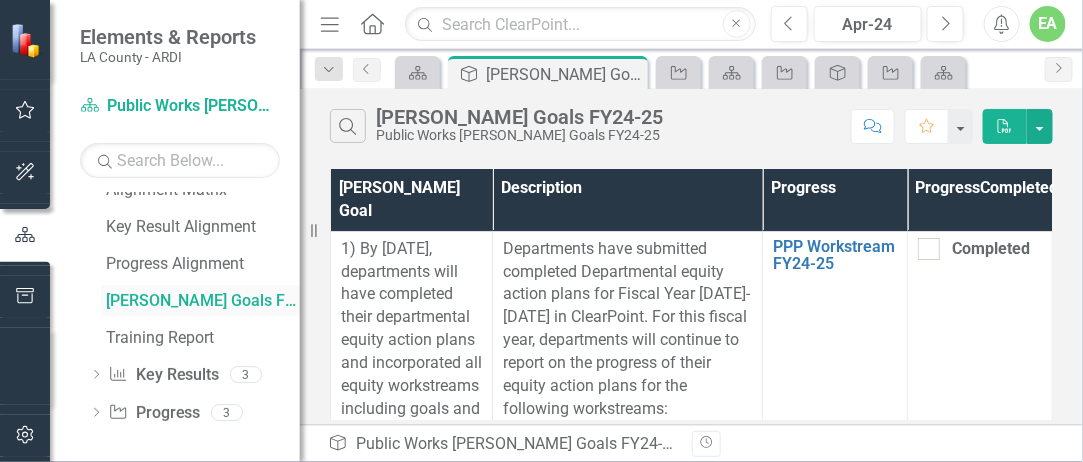 scroll, scrollTop: 206, scrollLeft: 0, axis: vertical 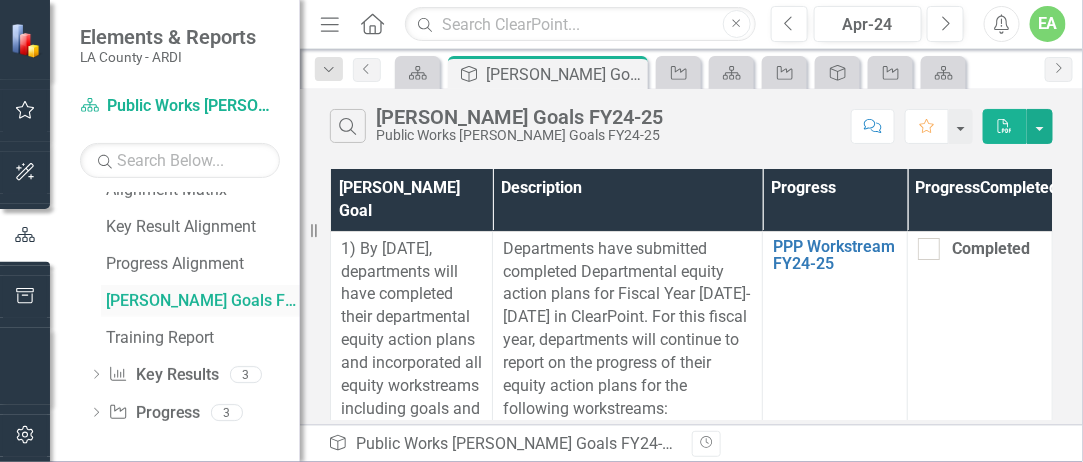 click on "[PERSON_NAME] Goals FY24-25" at bounding box center [203, 301] 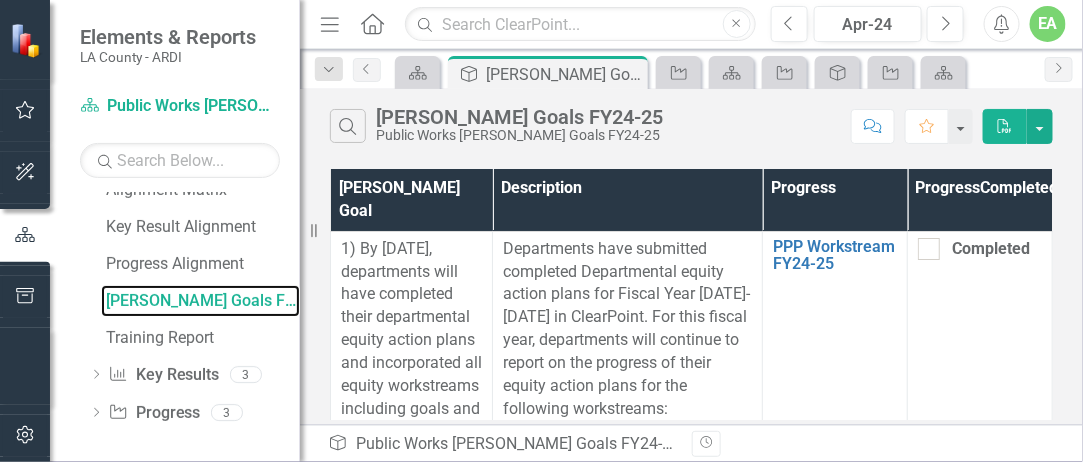 scroll, scrollTop: 353, scrollLeft: 0, axis: vertical 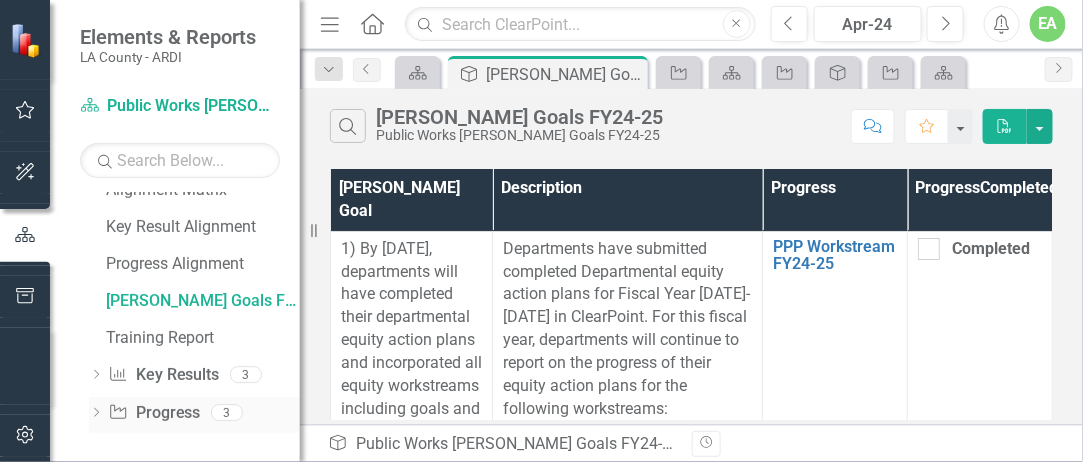 click on "Progress Progress" at bounding box center (154, 413) 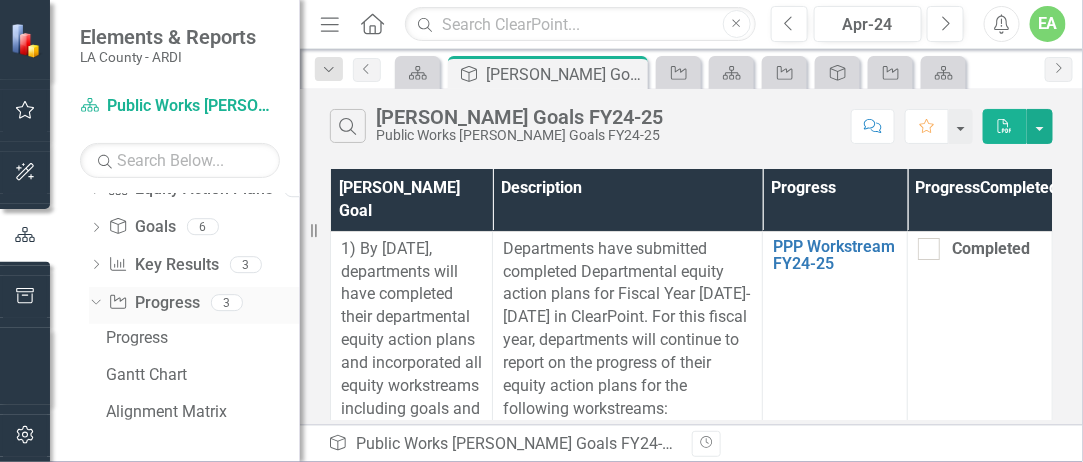 scroll, scrollTop: 243, scrollLeft: 0, axis: vertical 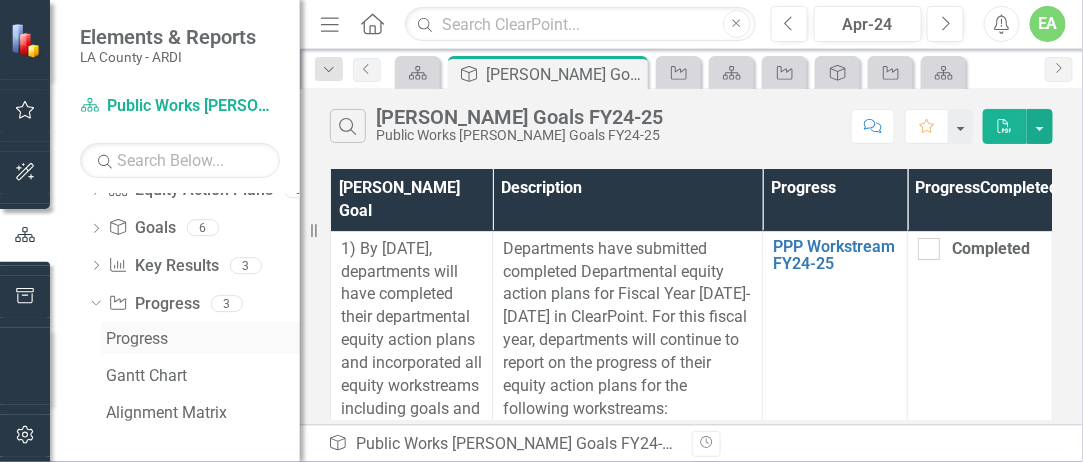 click on "Progress" at bounding box center (203, 339) 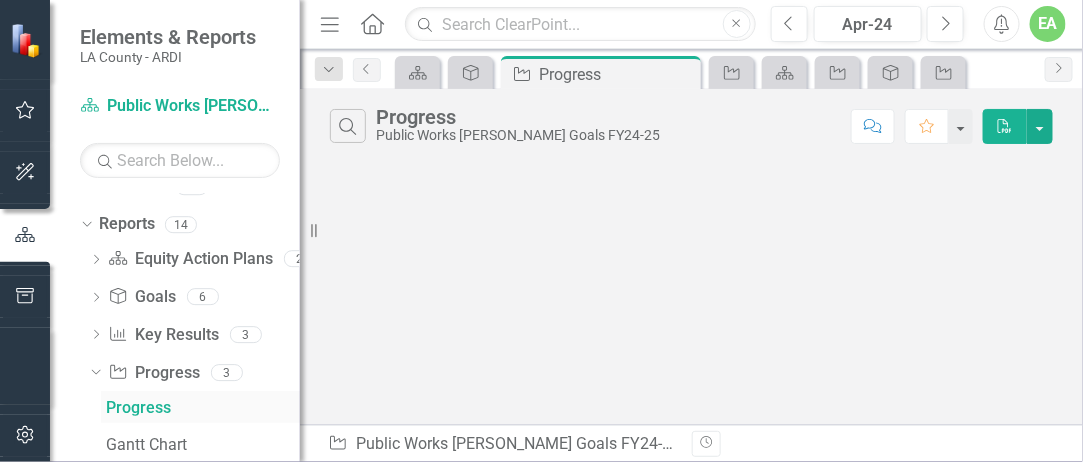 scroll, scrollTop: 133, scrollLeft: 0, axis: vertical 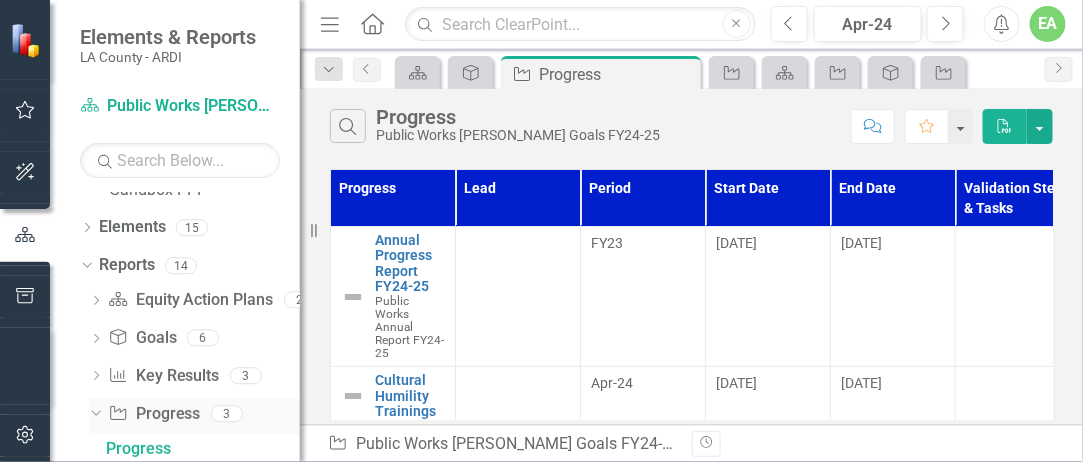 click on "Dropdown" 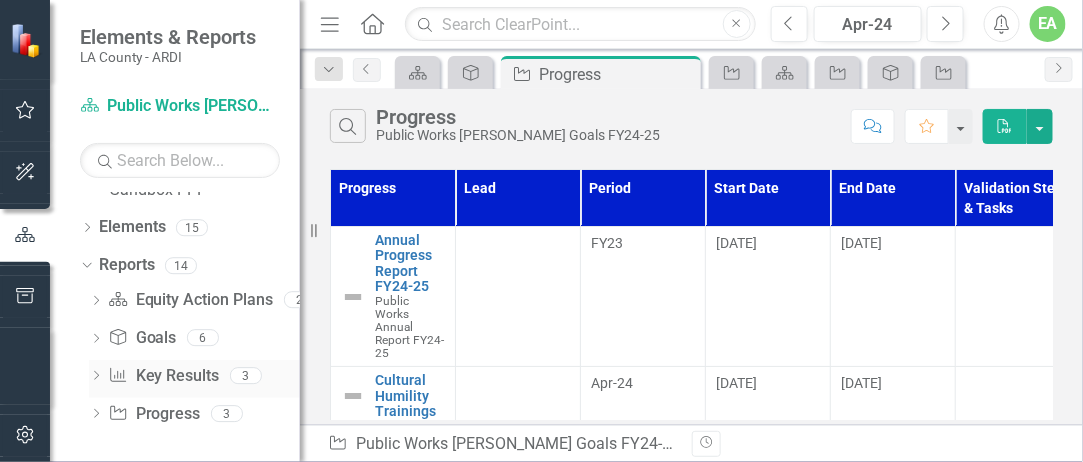 click on "Dropdown" 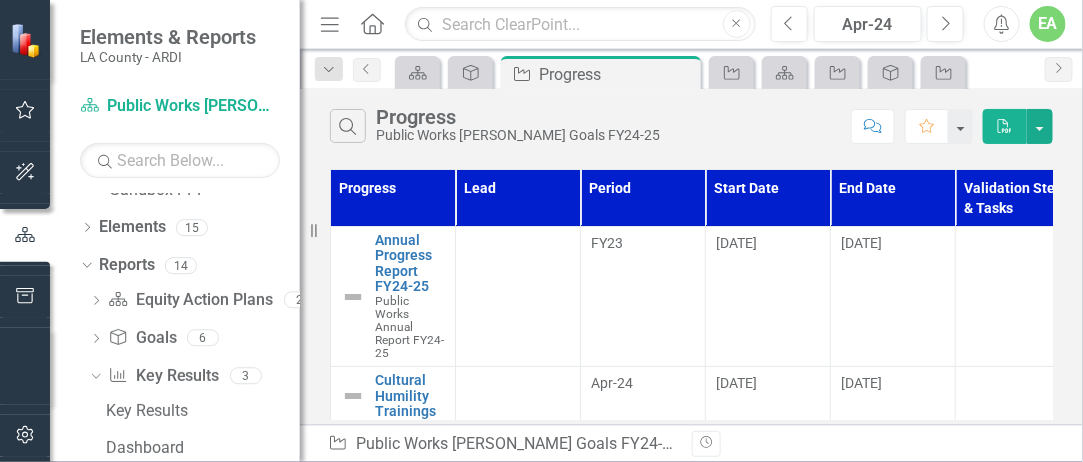 scroll, scrollTop: 243, scrollLeft: 0, axis: vertical 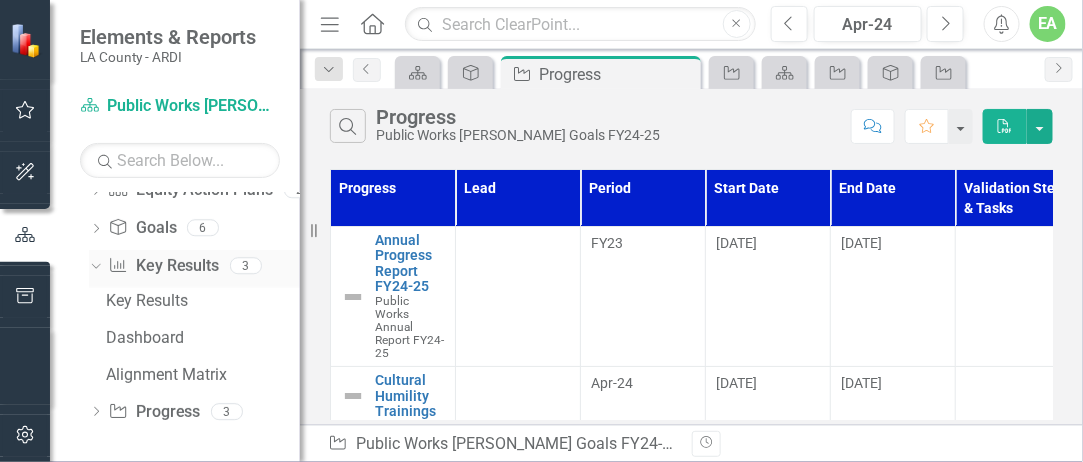 click on "Dropdown" 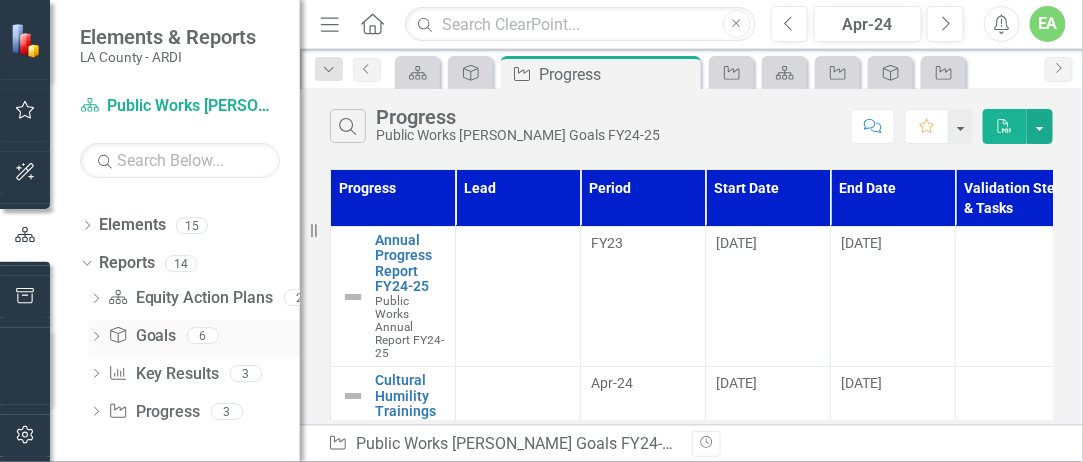 click on "Dropdown" 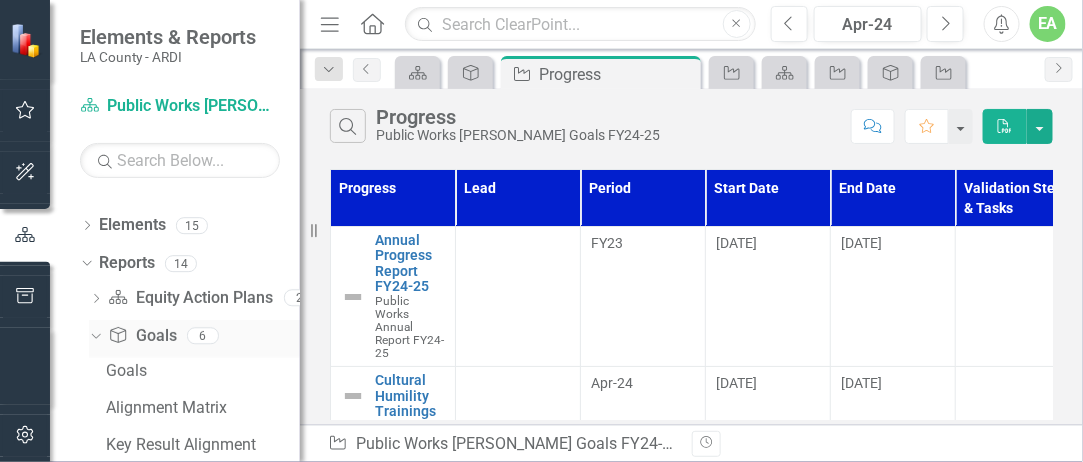 scroll, scrollTop: 243, scrollLeft: 0, axis: vertical 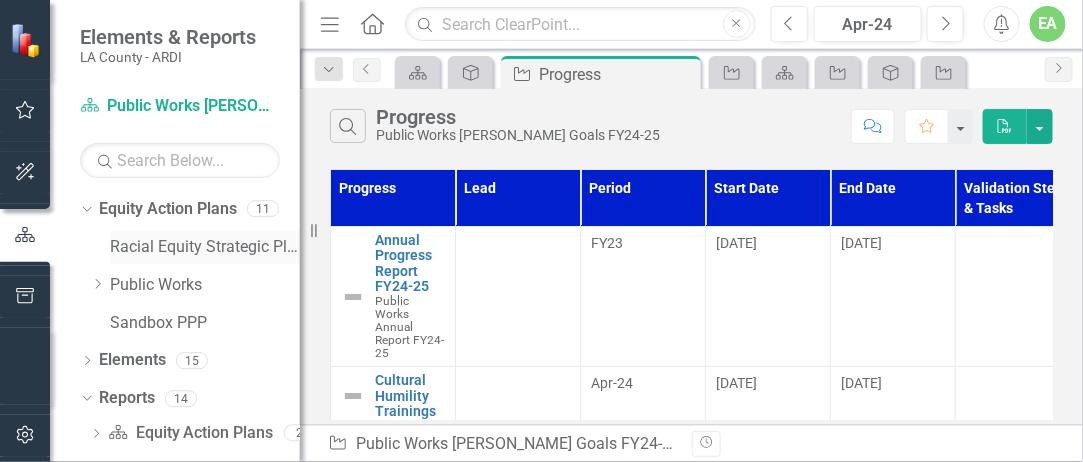 click on "Racial Equity Strategic Plan" at bounding box center [205, 247] 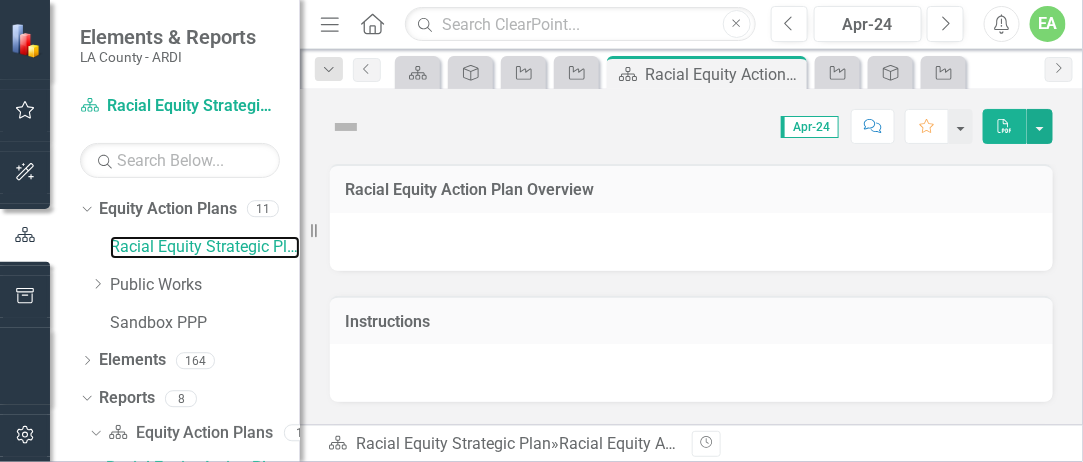 scroll, scrollTop: 20, scrollLeft: 0, axis: vertical 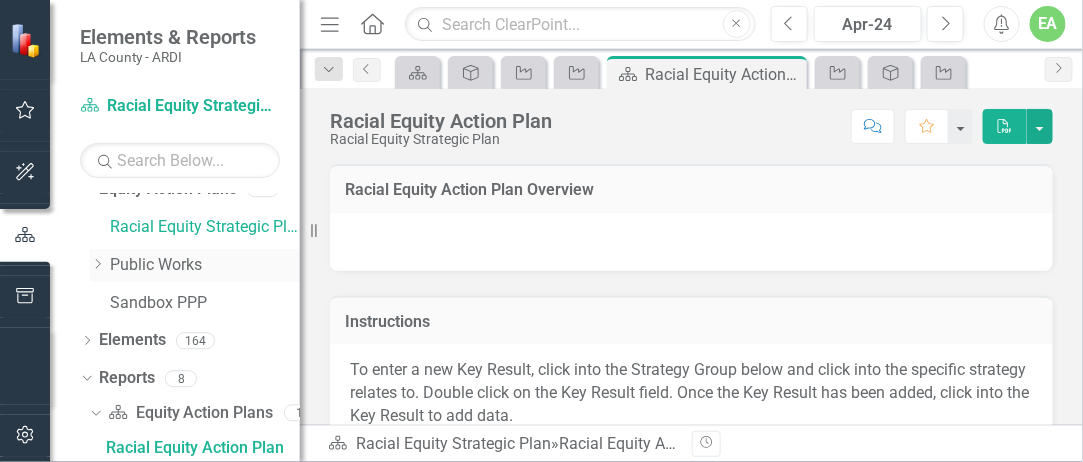 click on "Dropdown" 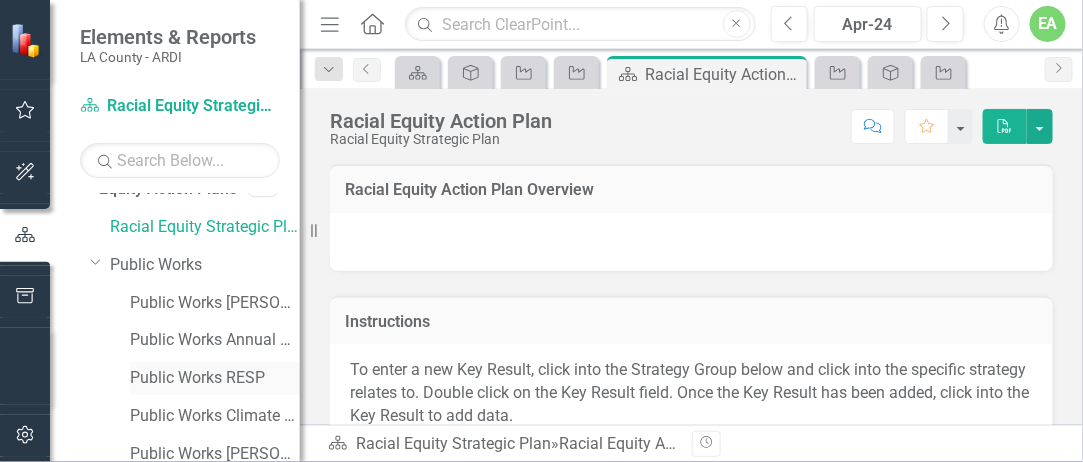 click on "Public Works RESP" at bounding box center (215, 378) 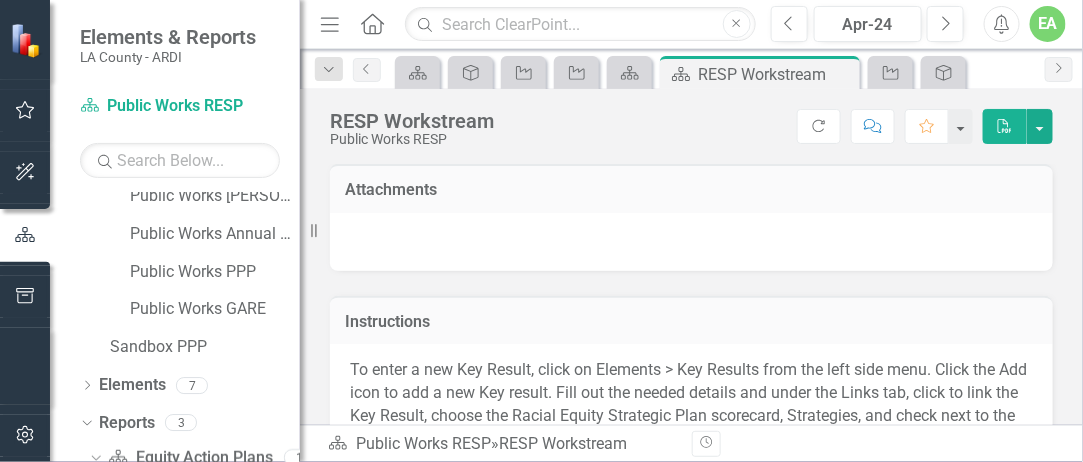 scroll, scrollTop: 323, scrollLeft: 0, axis: vertical 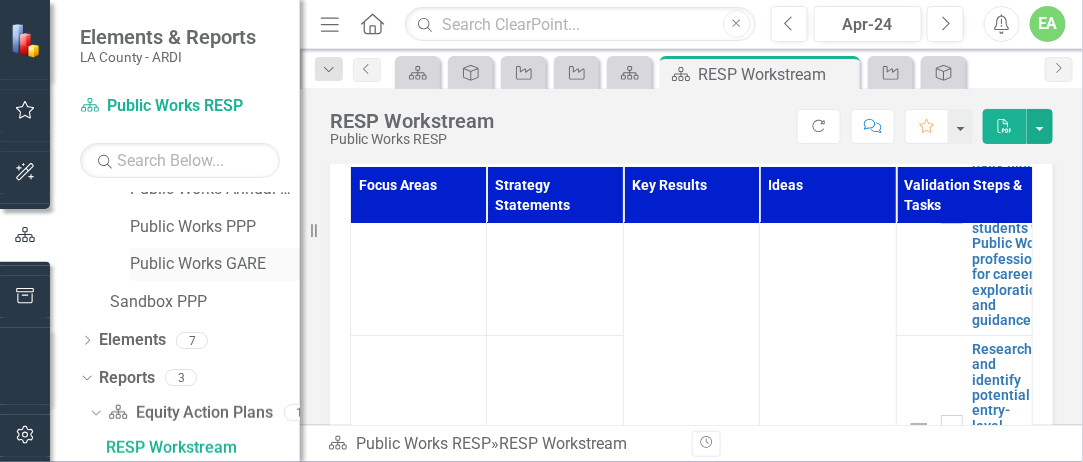 click on "Public Works GARE" at bounding box center (215, 264) 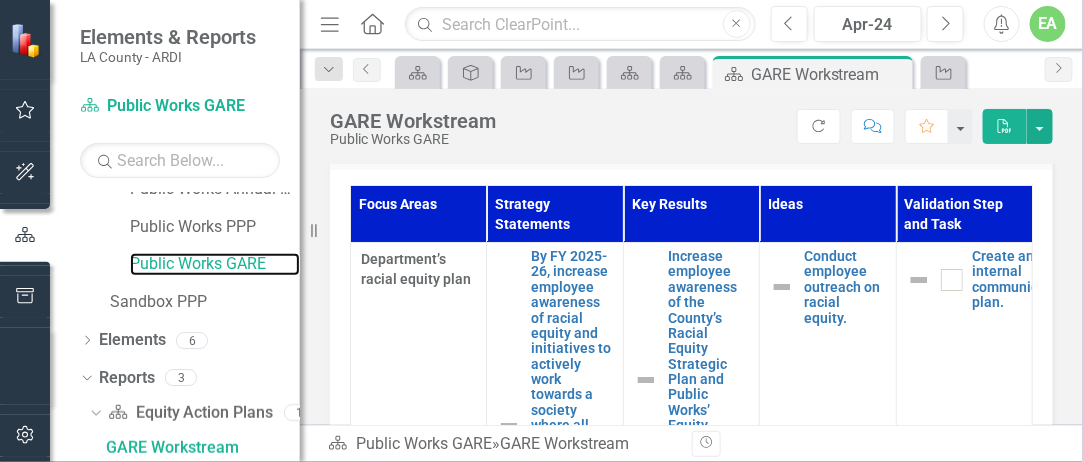 scroll, scrollTop: 838, scrollLeft: 0, axis: vertical 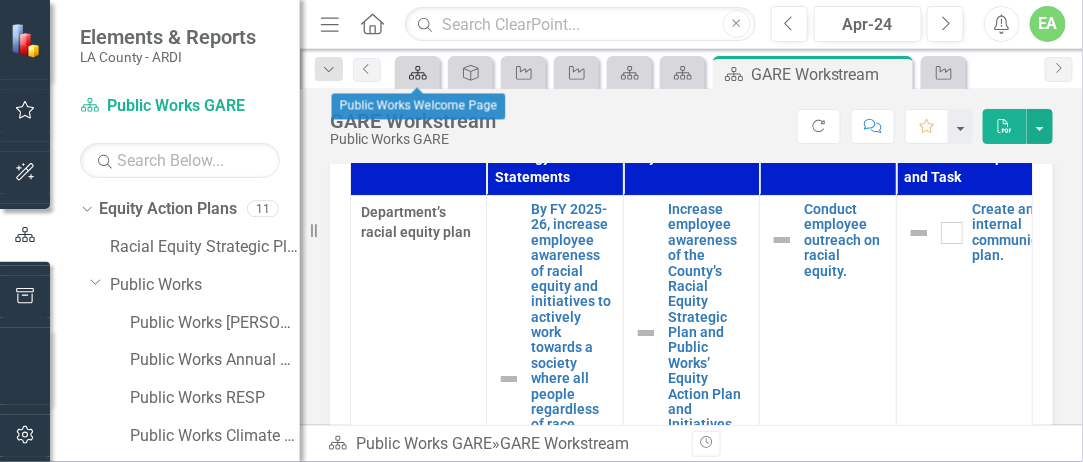 click on "Equity Action Plan" 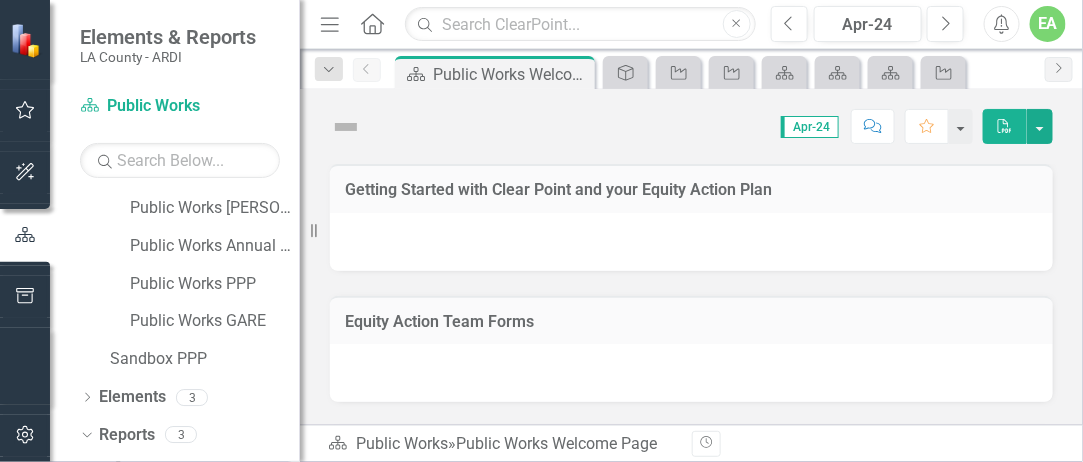 scroll, scrollTop: 323, scrollLeft: 0, axis: vertical 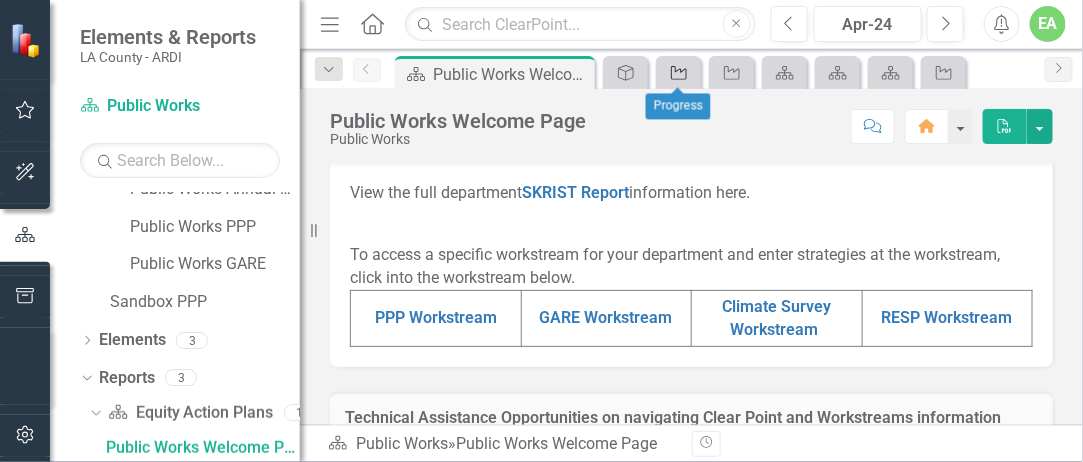 click on "Idea" 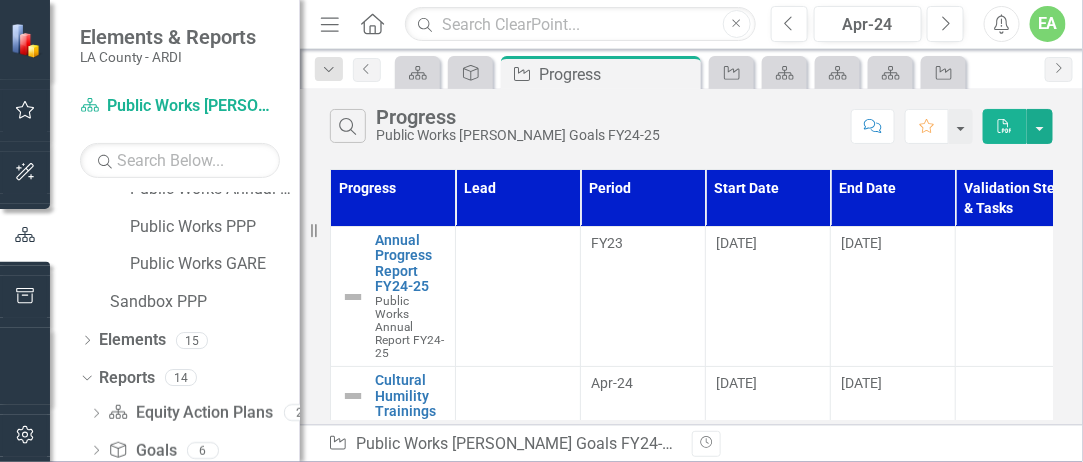 scroll, scrollTop: 436, scrollLeft: 0, axis: vertical 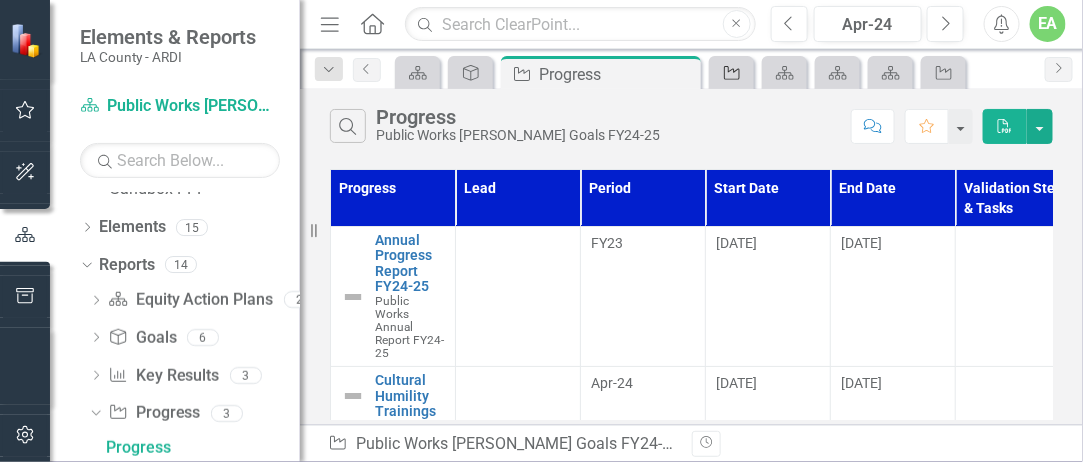 click on "Progress" 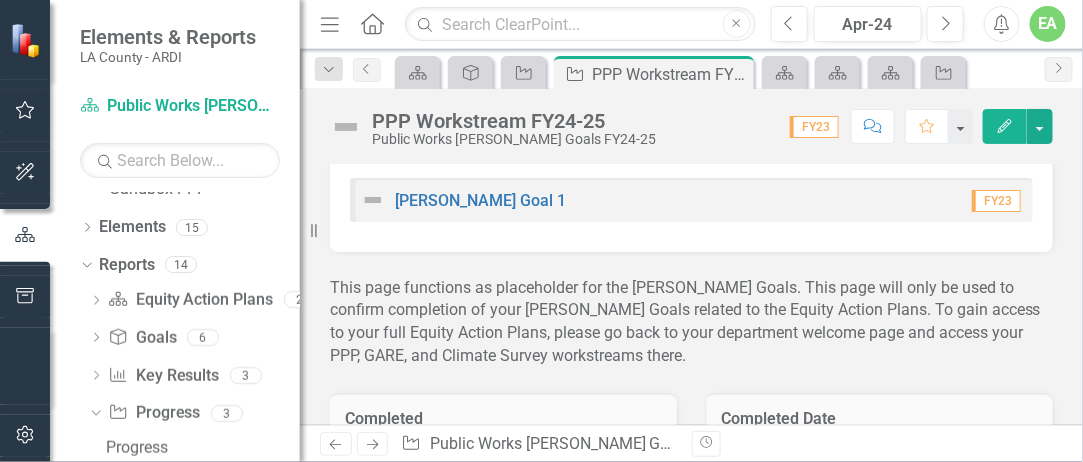 scroll, scrollTop: 0, scrollLeft: 0, axis: both 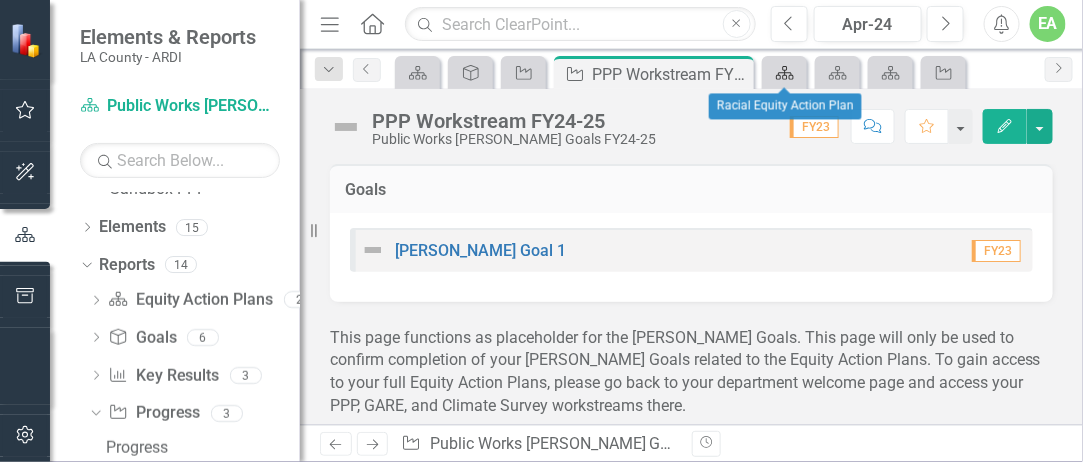 click on "Equity Action Plan" 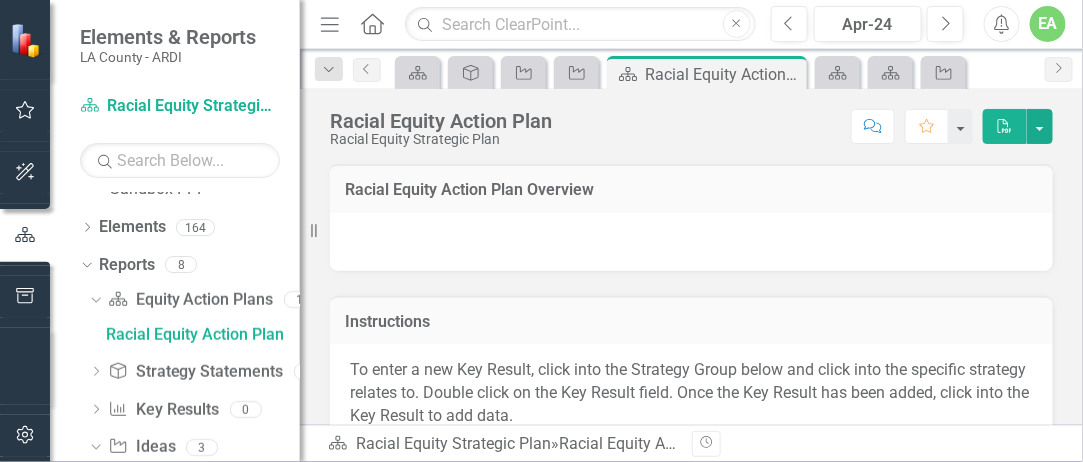scroll, scrollTop: 381, scrollLeft: 0, axis: vertical 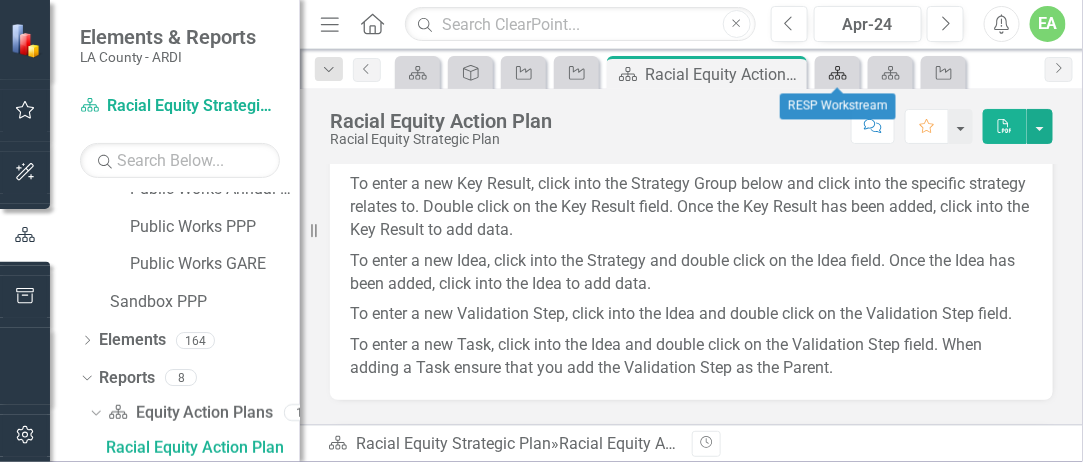 click on "Equity Action Plan" 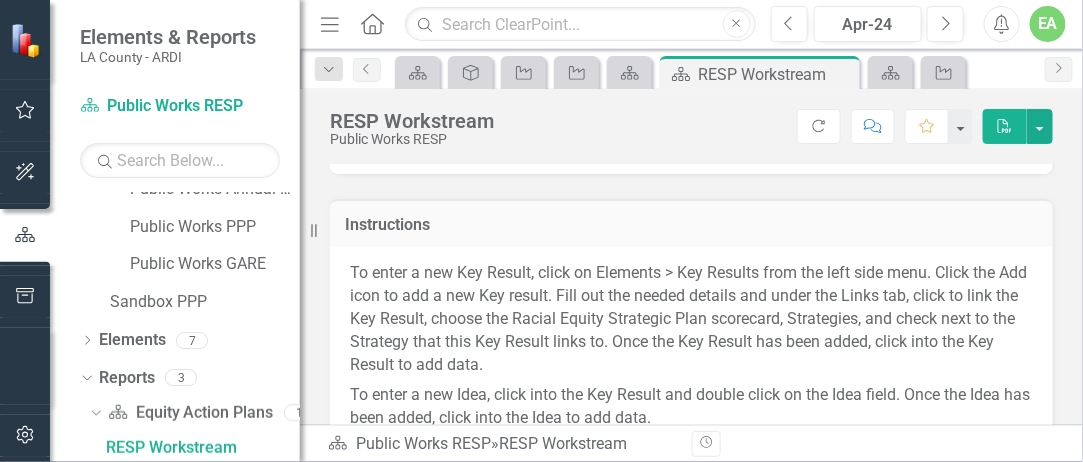 scroll, scrollTop: 0, scrollLeft: 0, axis: both 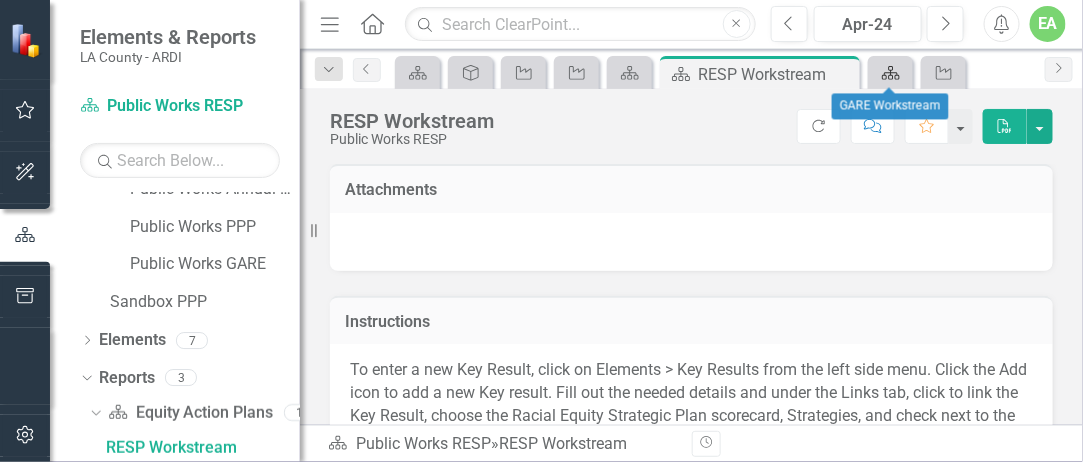 click 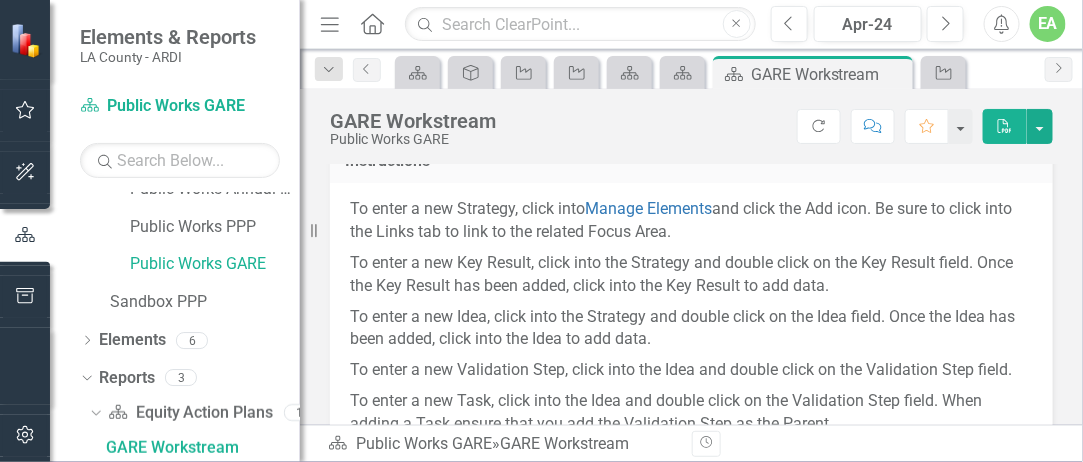 scroll, scrollTop: 0, scrollLeft: 0, axis: both 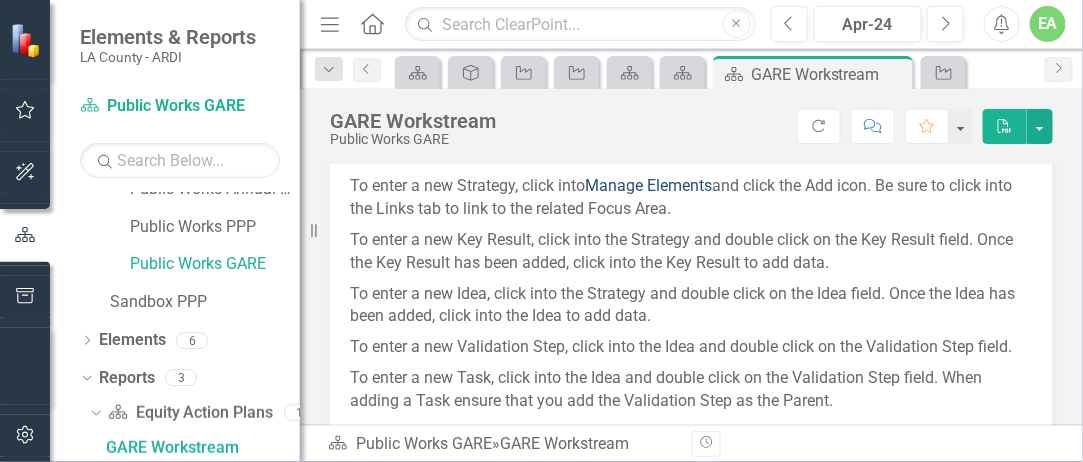 click on "Manage Elements" at bounding box center (648, 185) 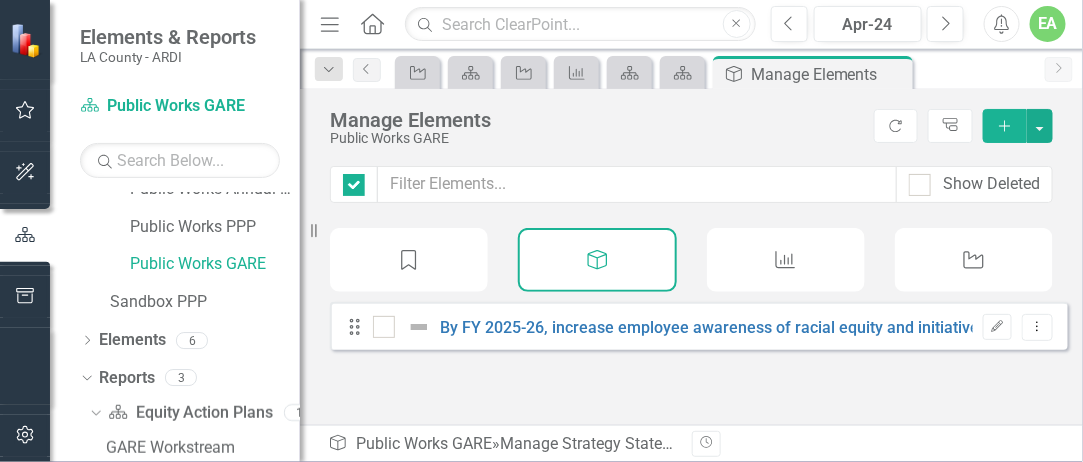 checkbox on "false" 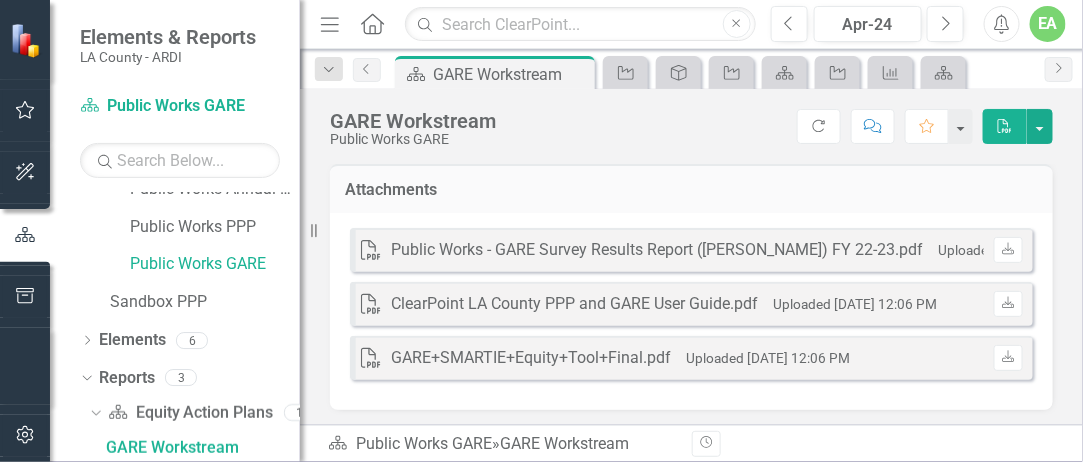 scroll, scrollTop: 0, scrollLeft: 0, axis: both 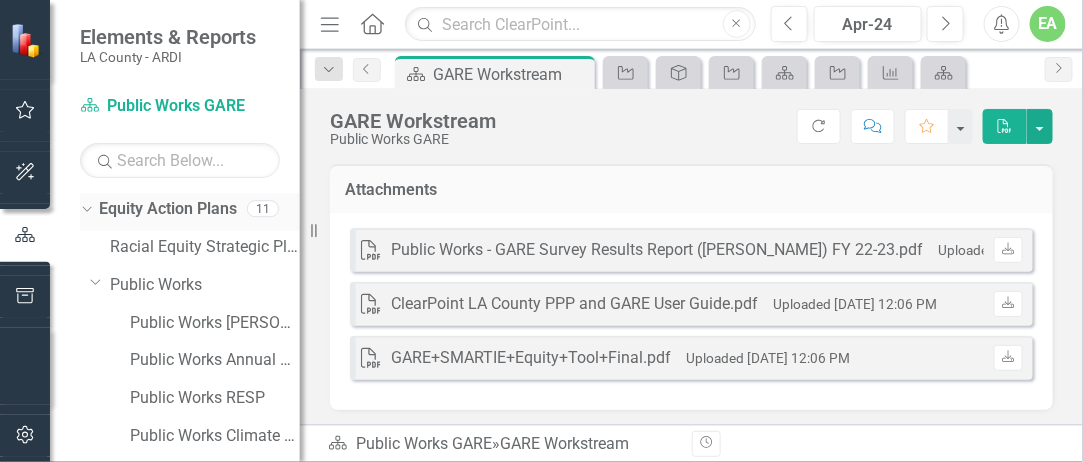 click on "Equity Action Plans" at bounding box center [168, 209] 